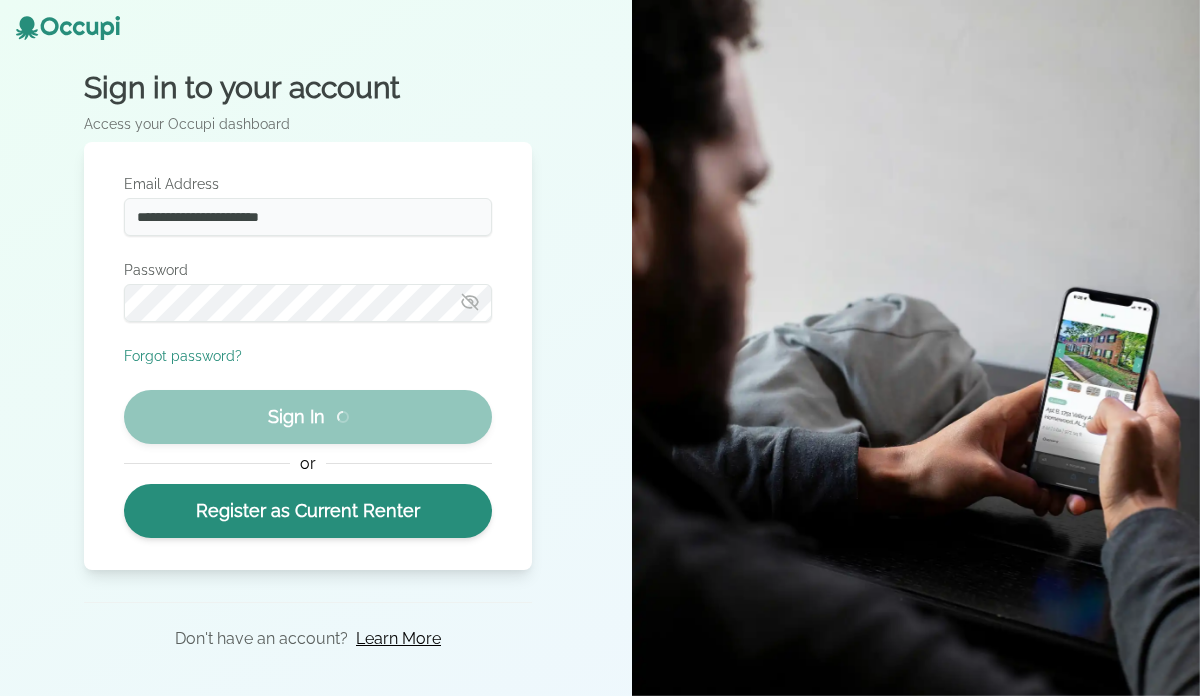 scroll, scrollTop: 0, scrollLeft: 0, axis: both 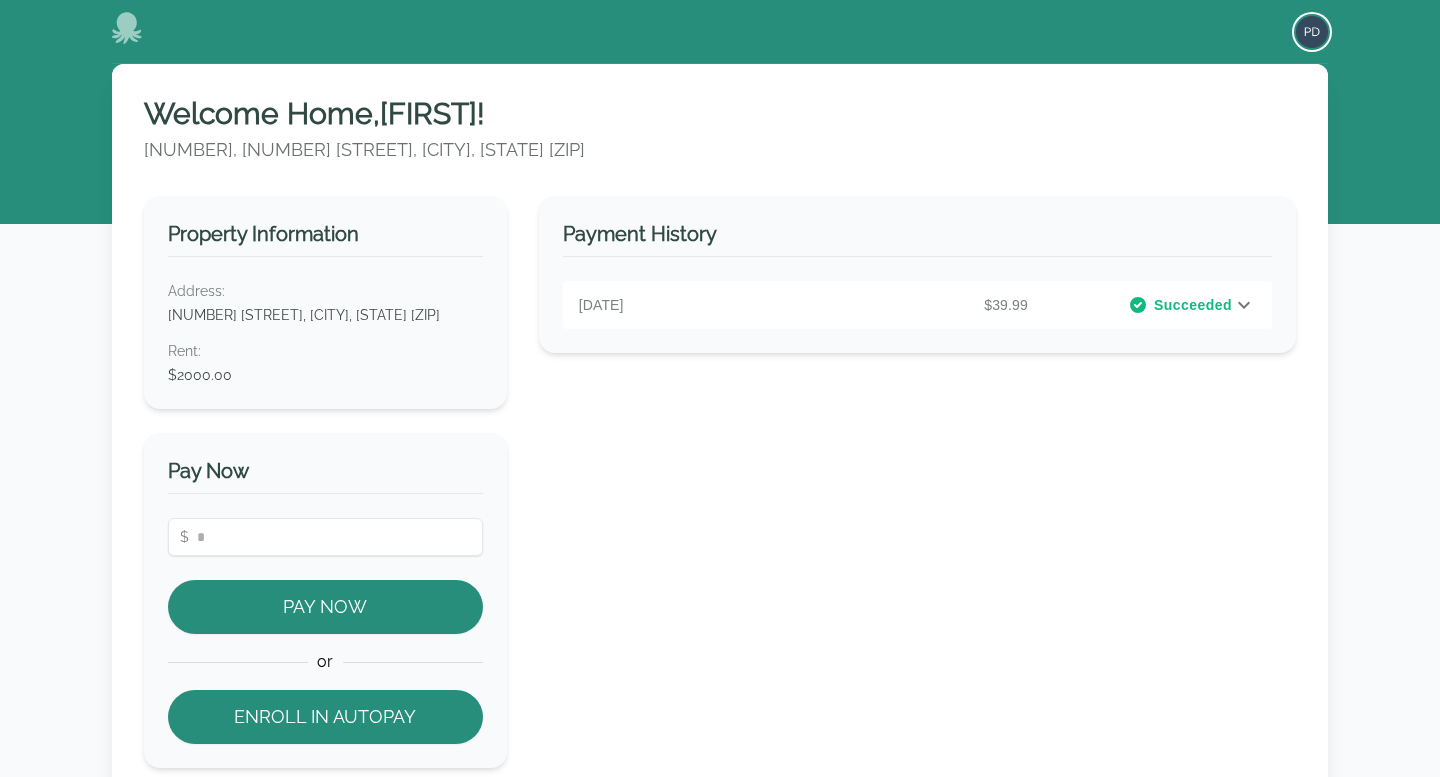 click at bounding box center (1312, 32) 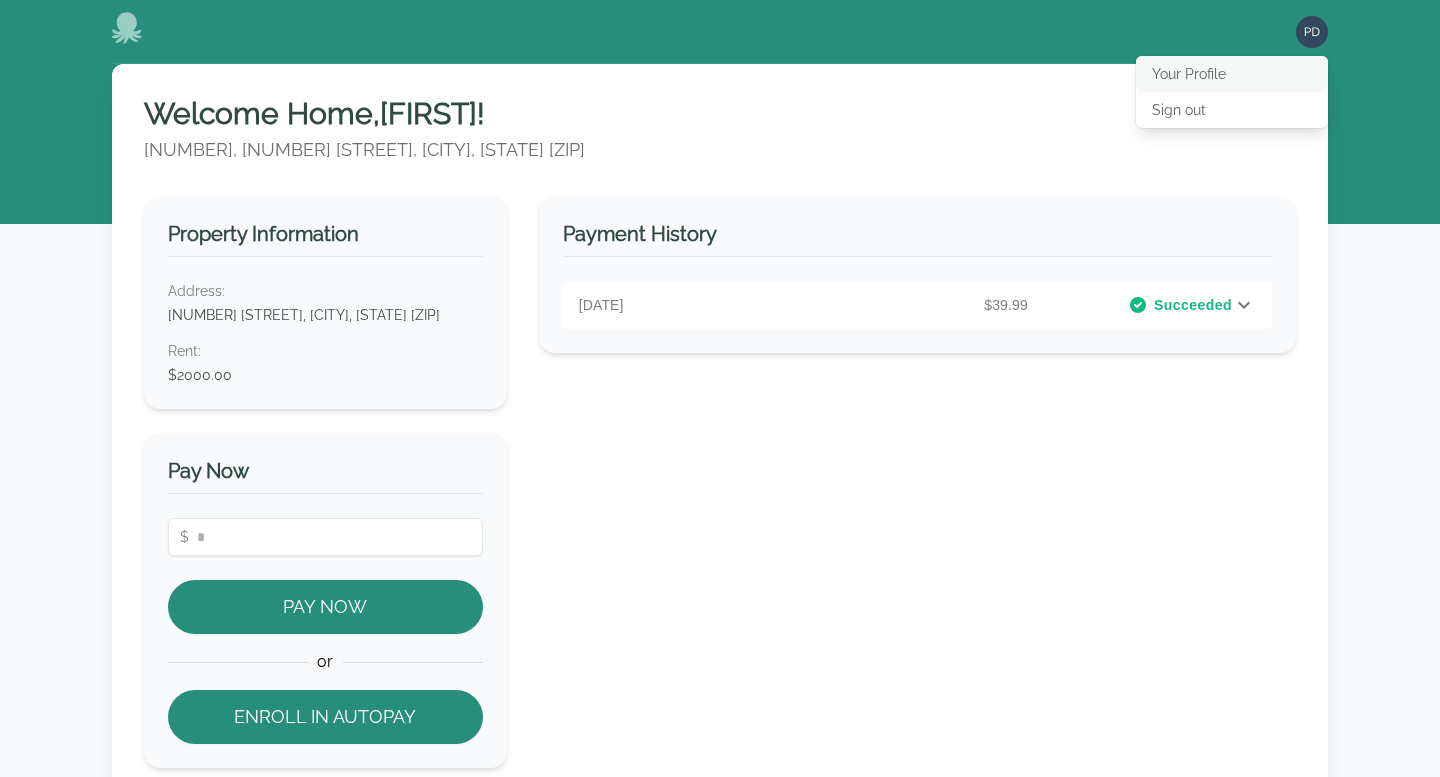 click on "Your Profile" at bounding box center [1232, 74] 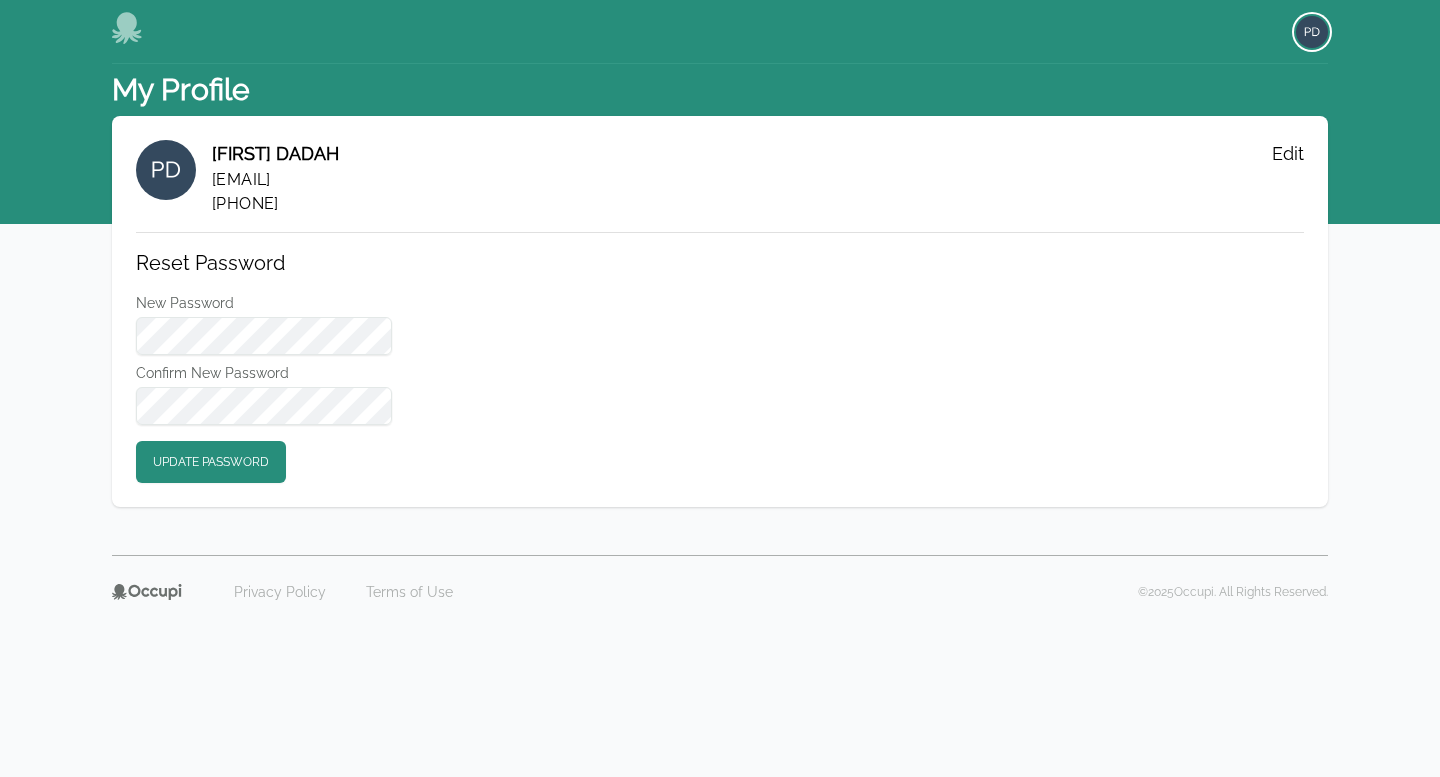 click at bounding box center (1312, 32) 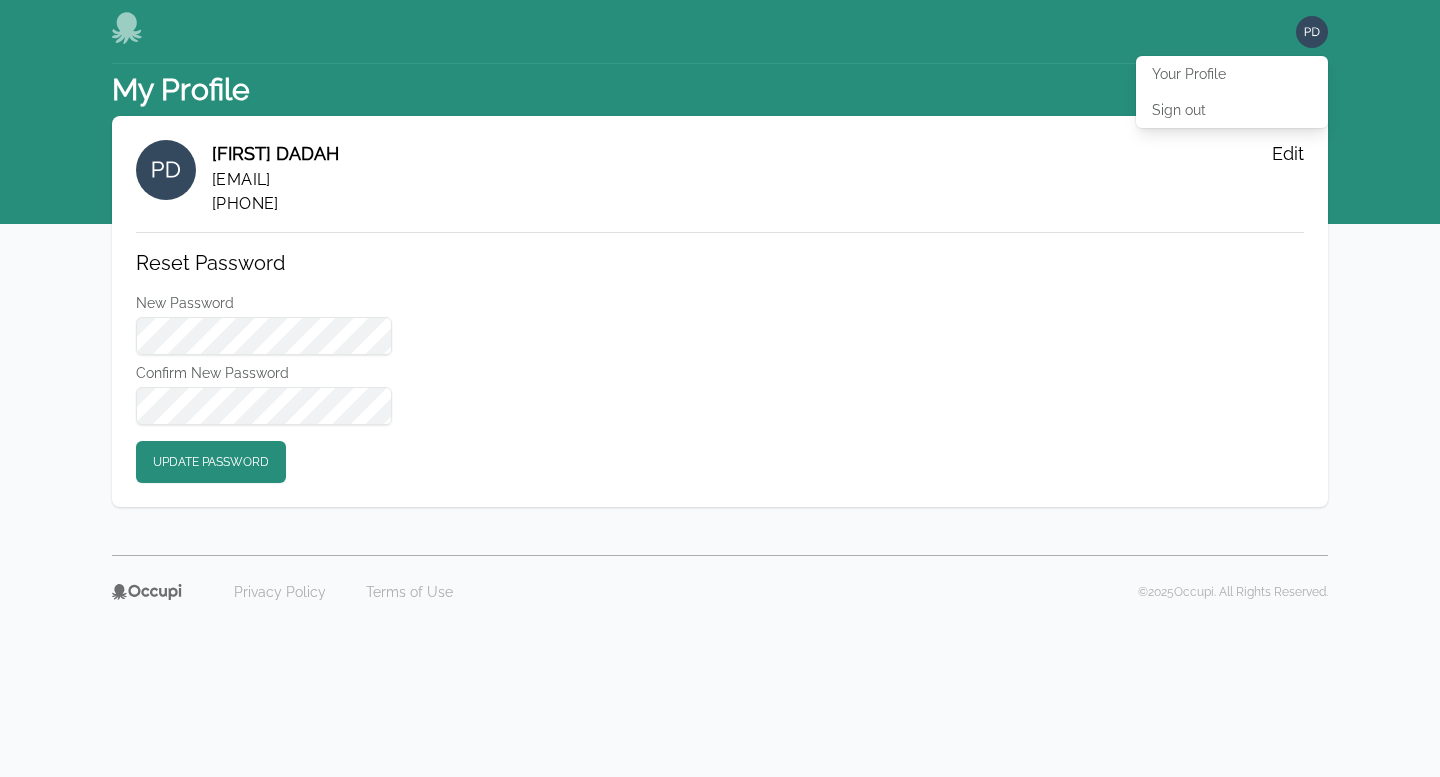 click on "Open main menu Open user menu Your Profile Sign out" at bounding box center (720, 32) 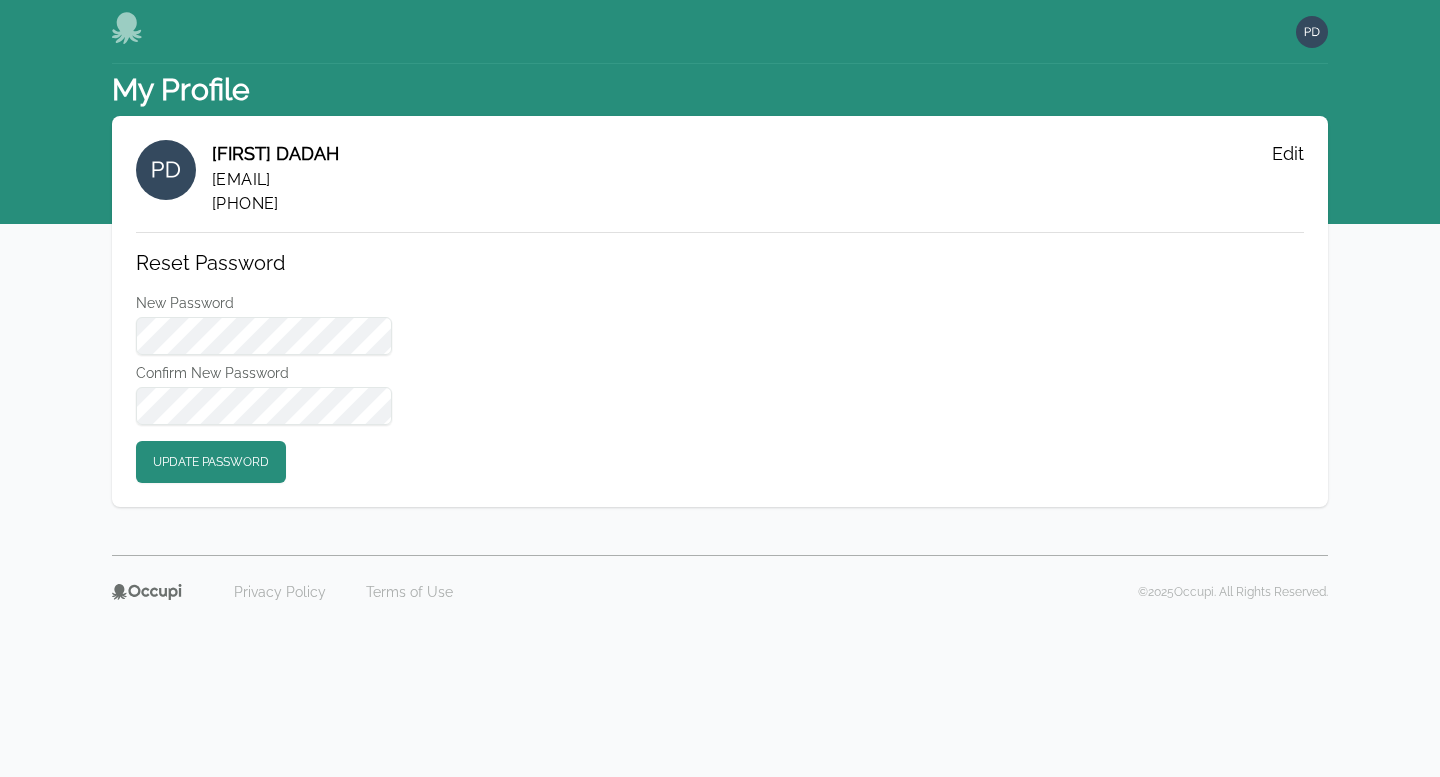 click on "Open main menu Open user menu" at bounding box center (720, 32) 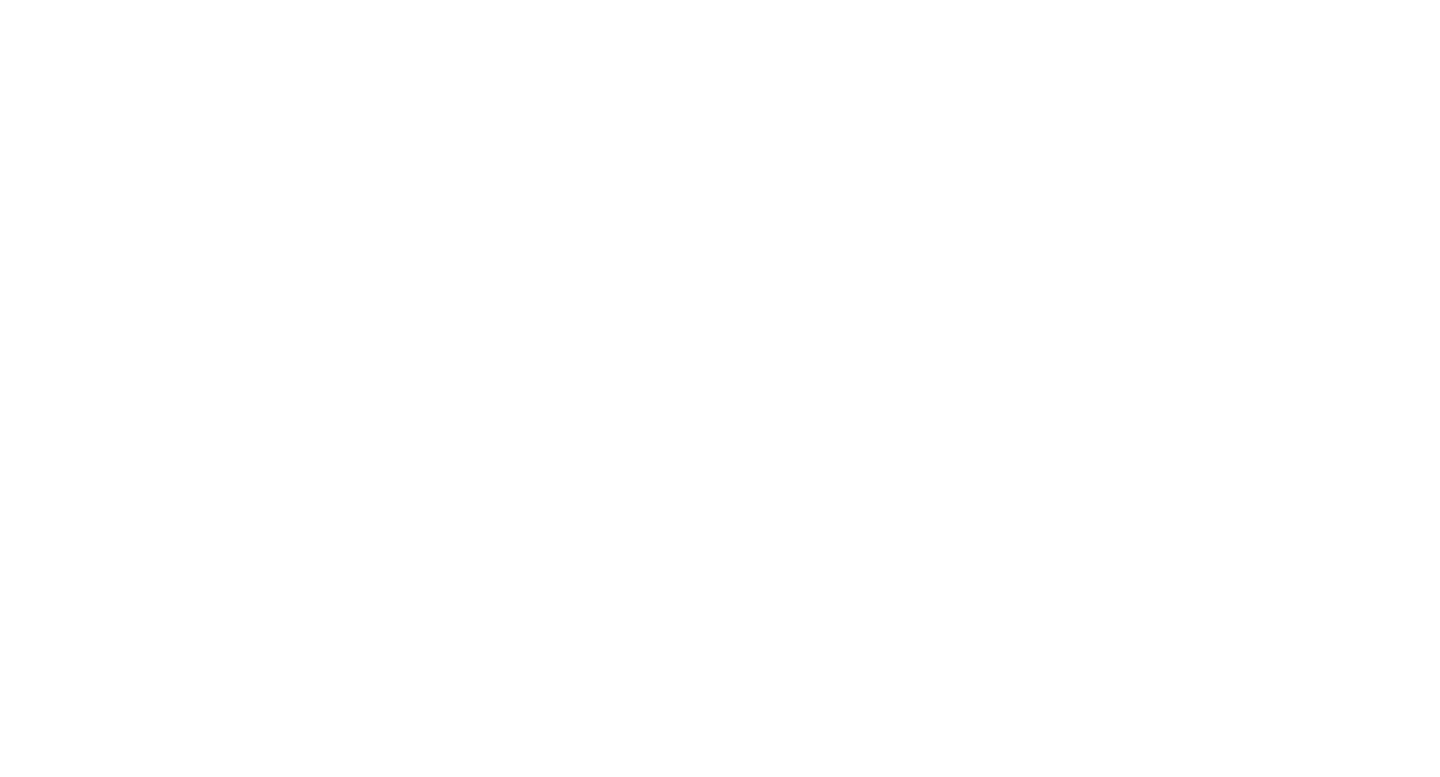 scroll, scrollTop: 0, scrollLeft: 0, axis: both 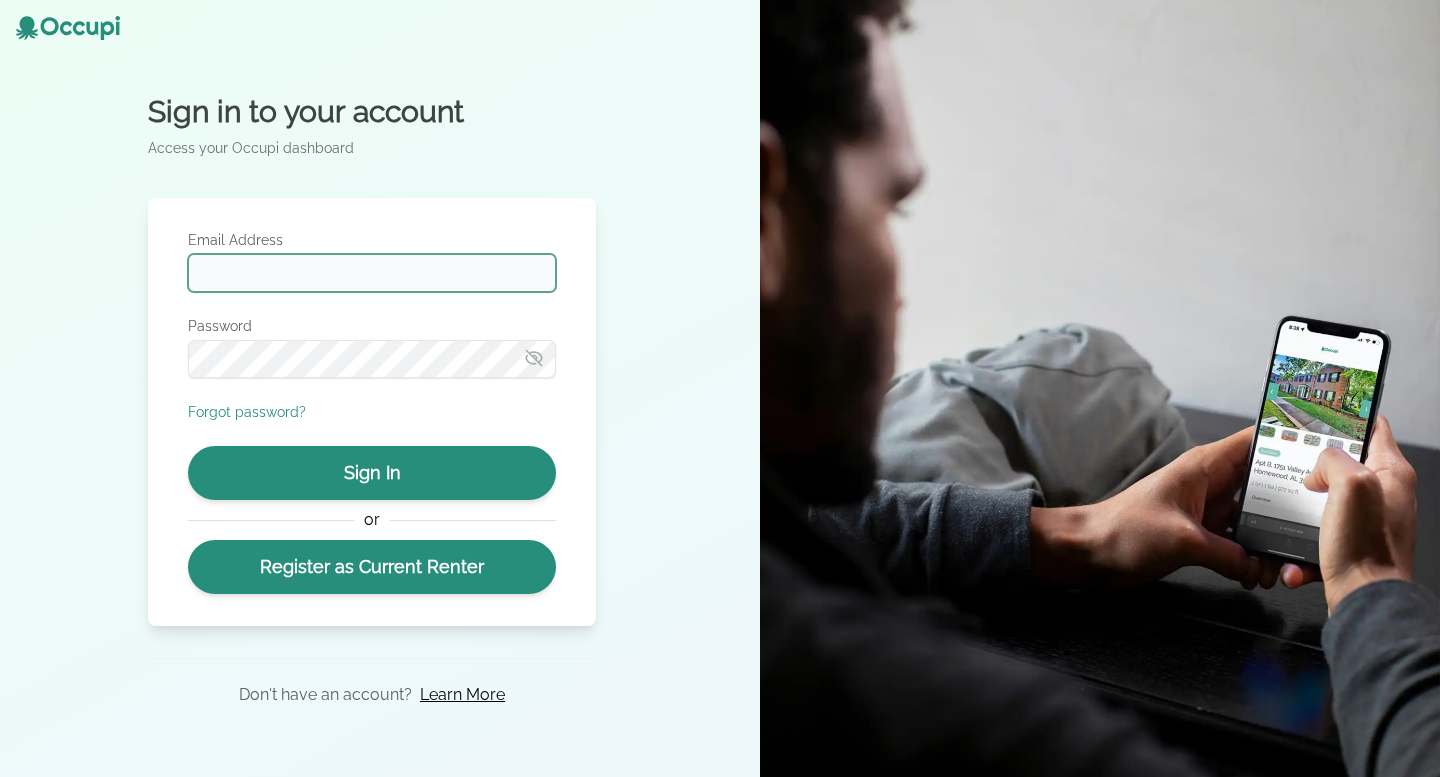 click on "Email Address" at bounding box center (372, 273) 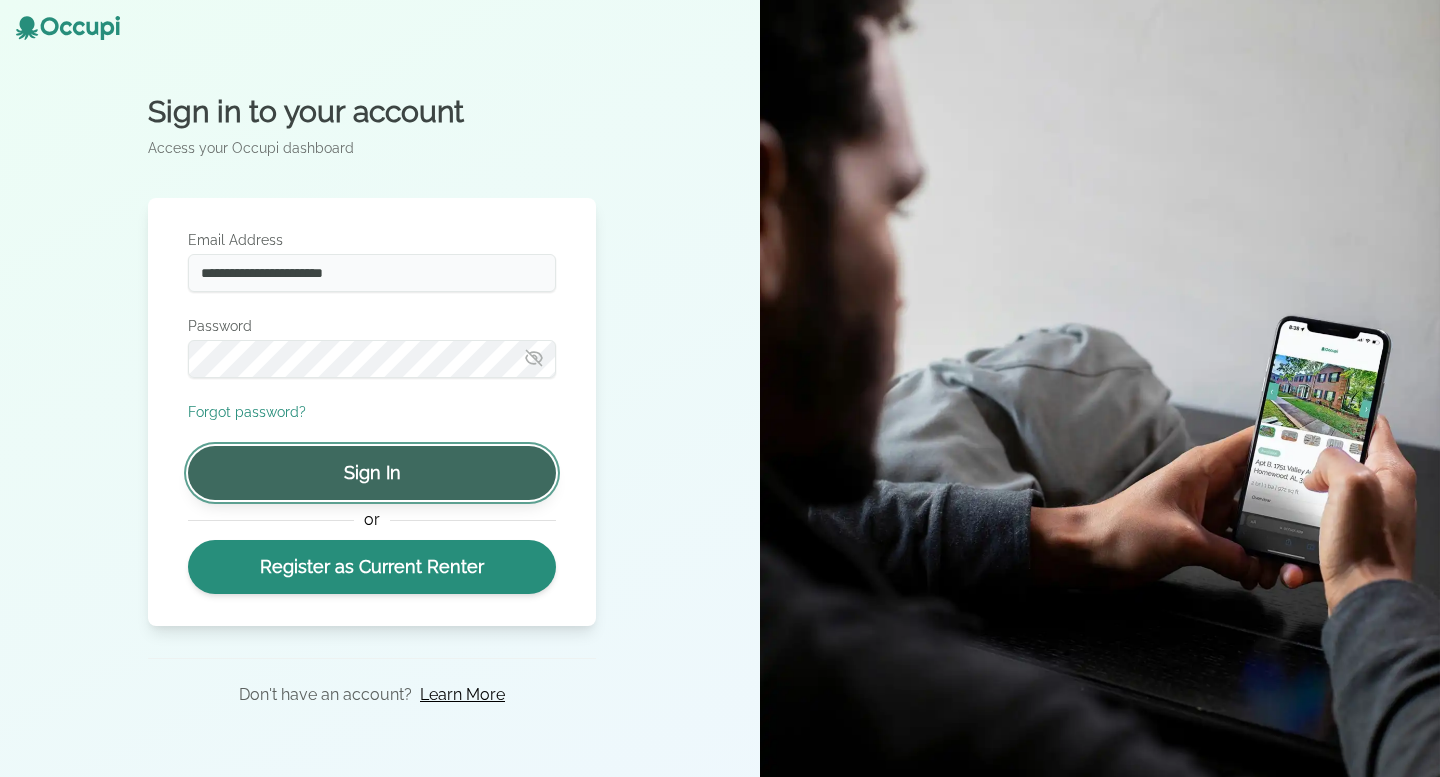 click on "Sign In" at bounding box center (372, 473) 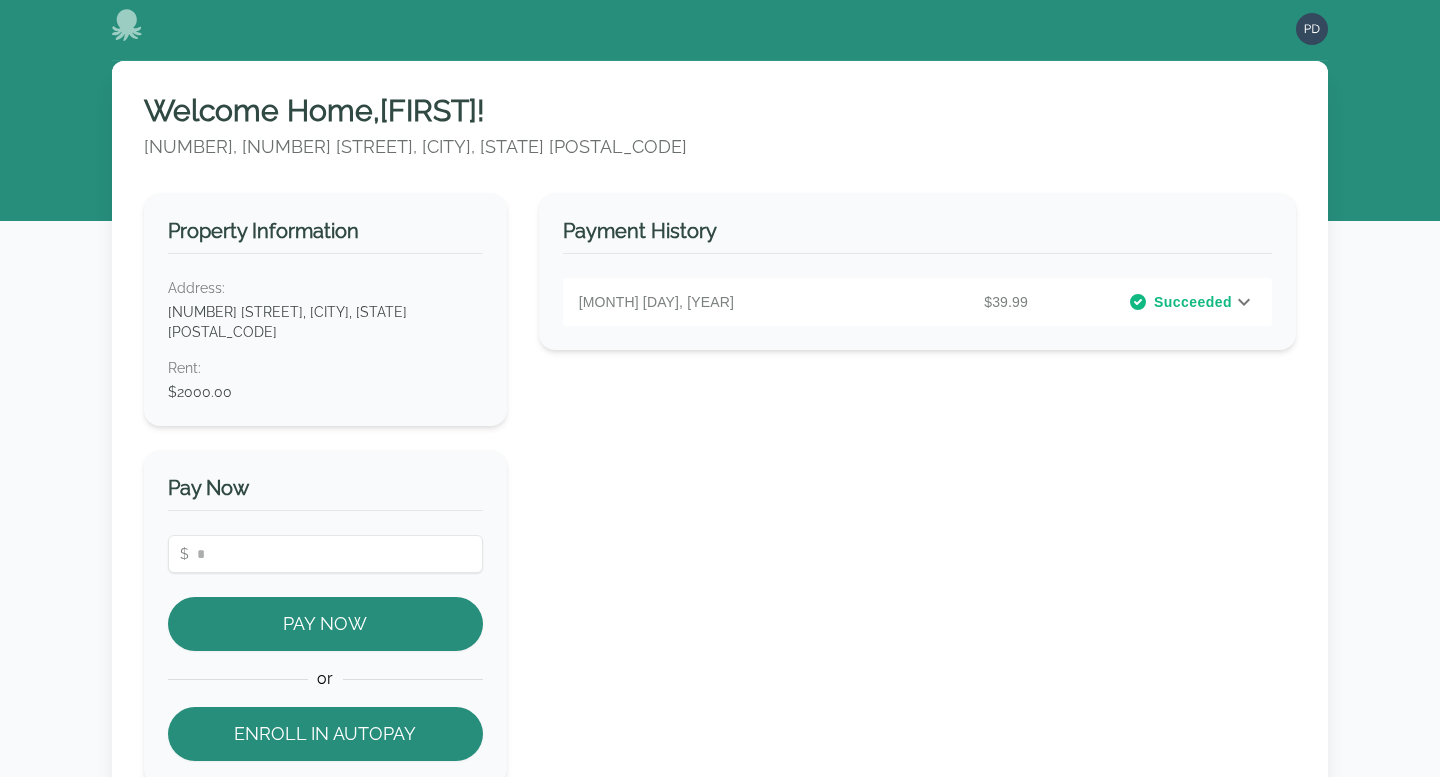 scroll, scrollTop: 0, scrollLeft: 0, axis: both 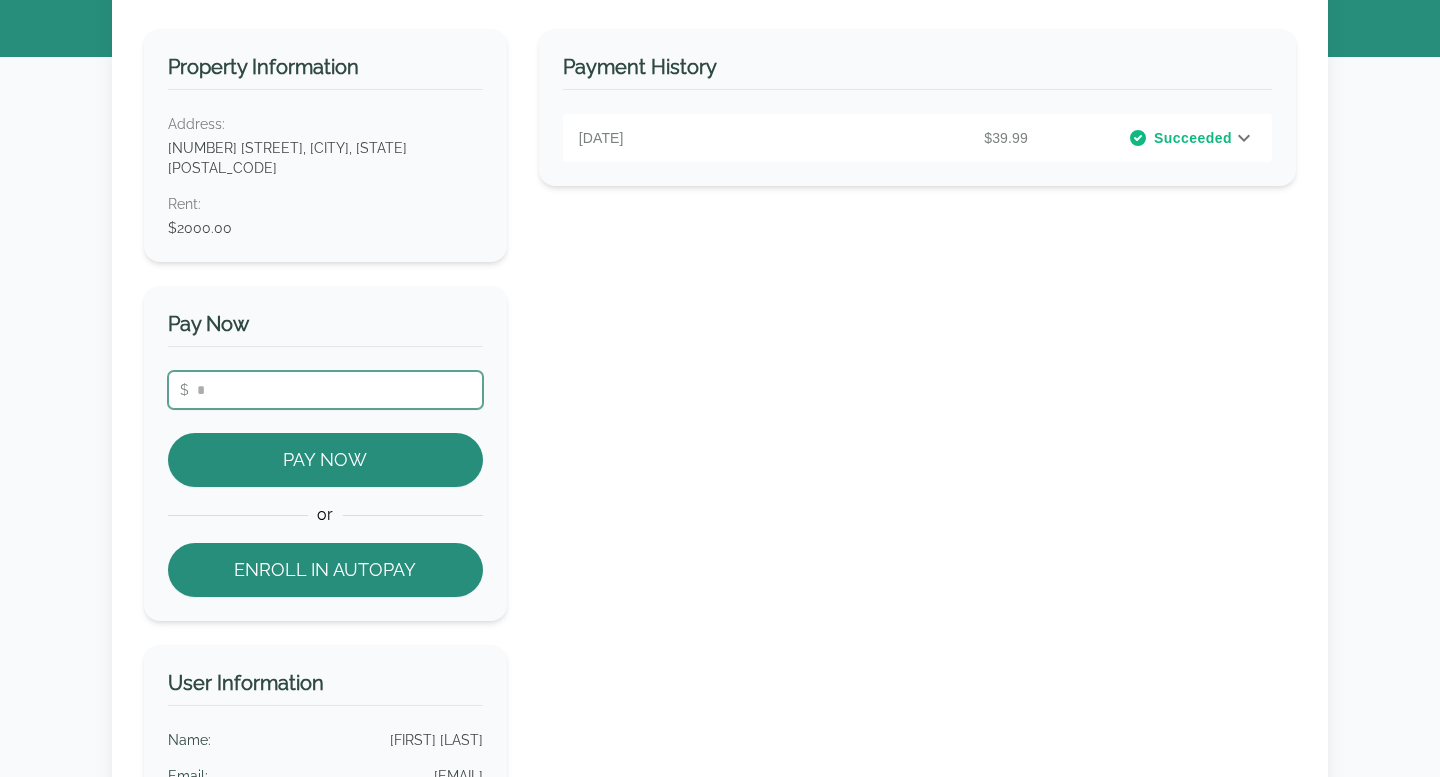 click at bounding box center [325, 390] 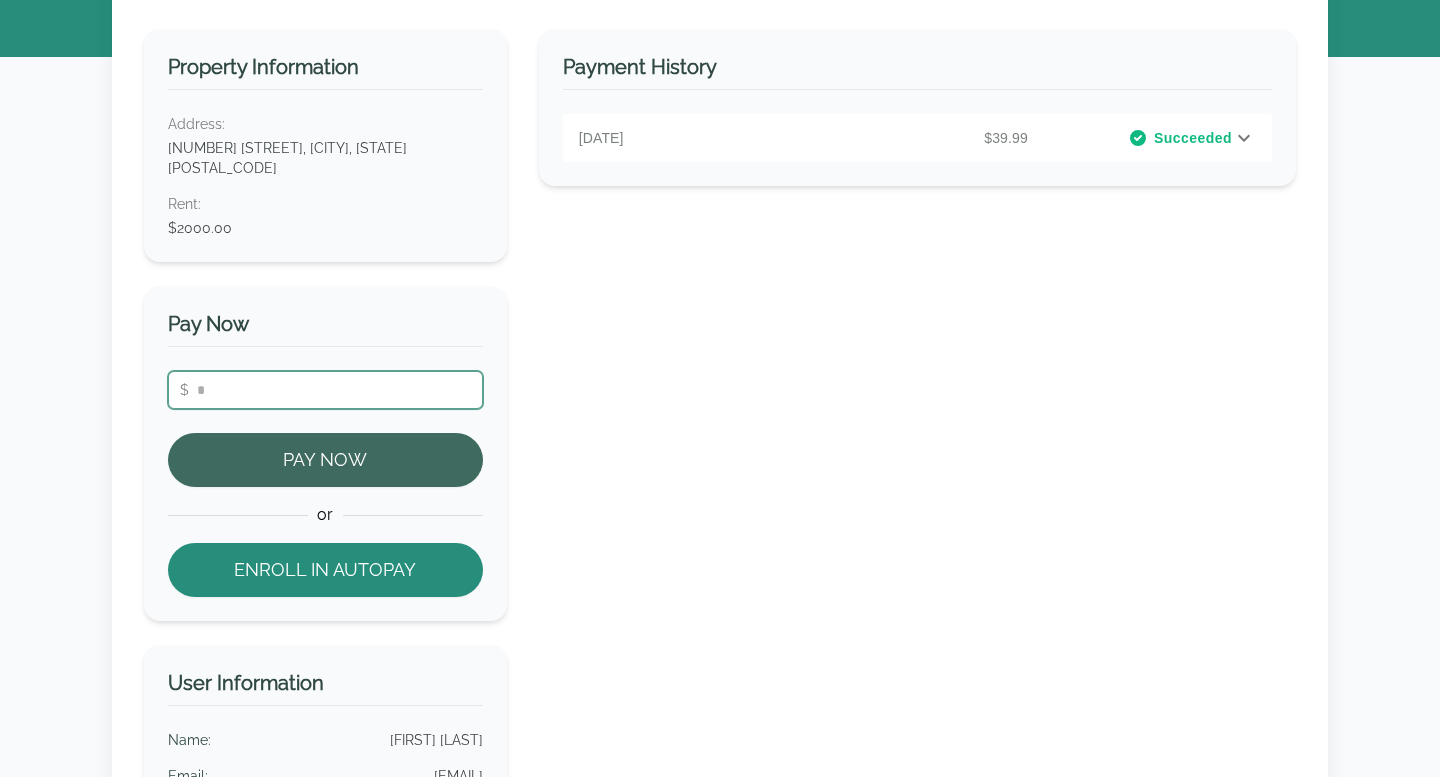type on "*" 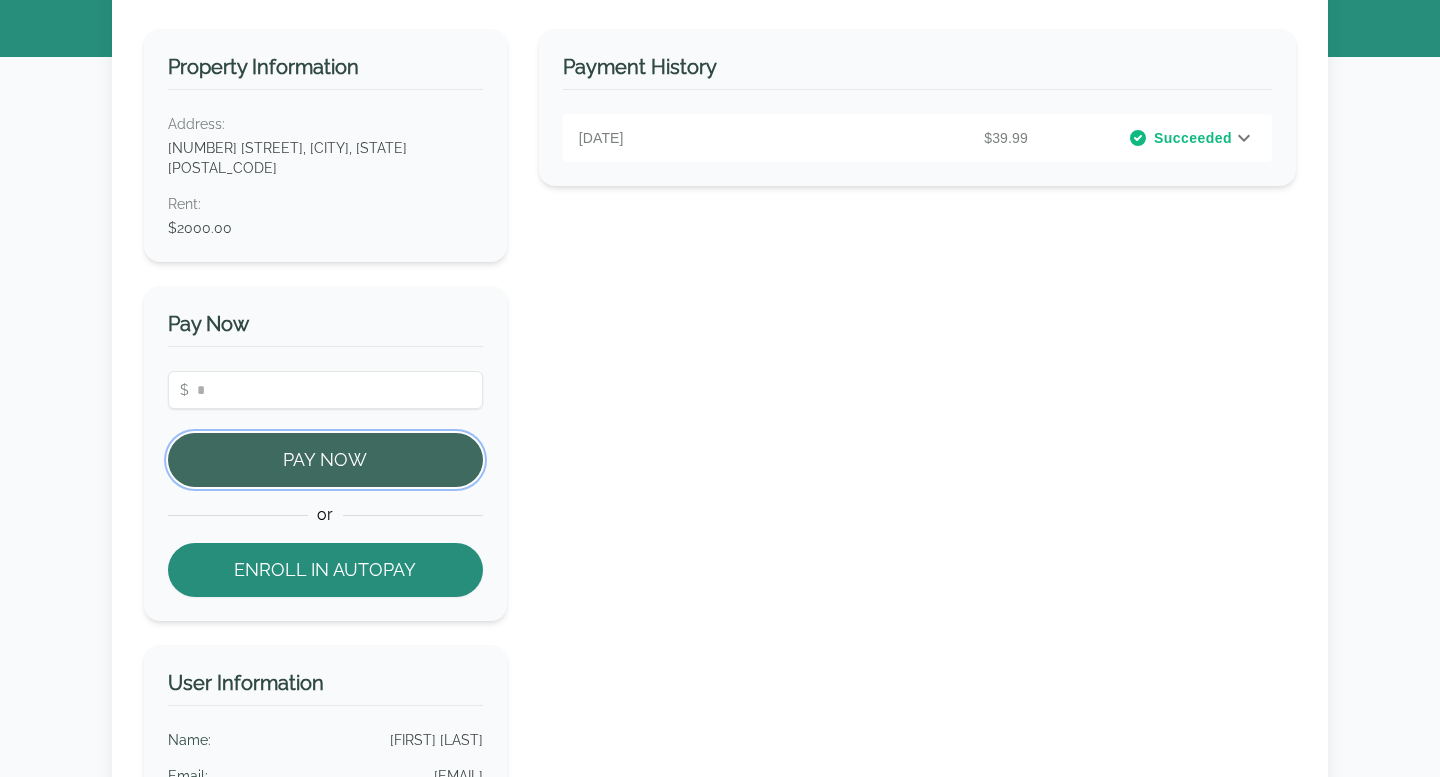 click on "Pay Now" at bounding box center [325, 460] 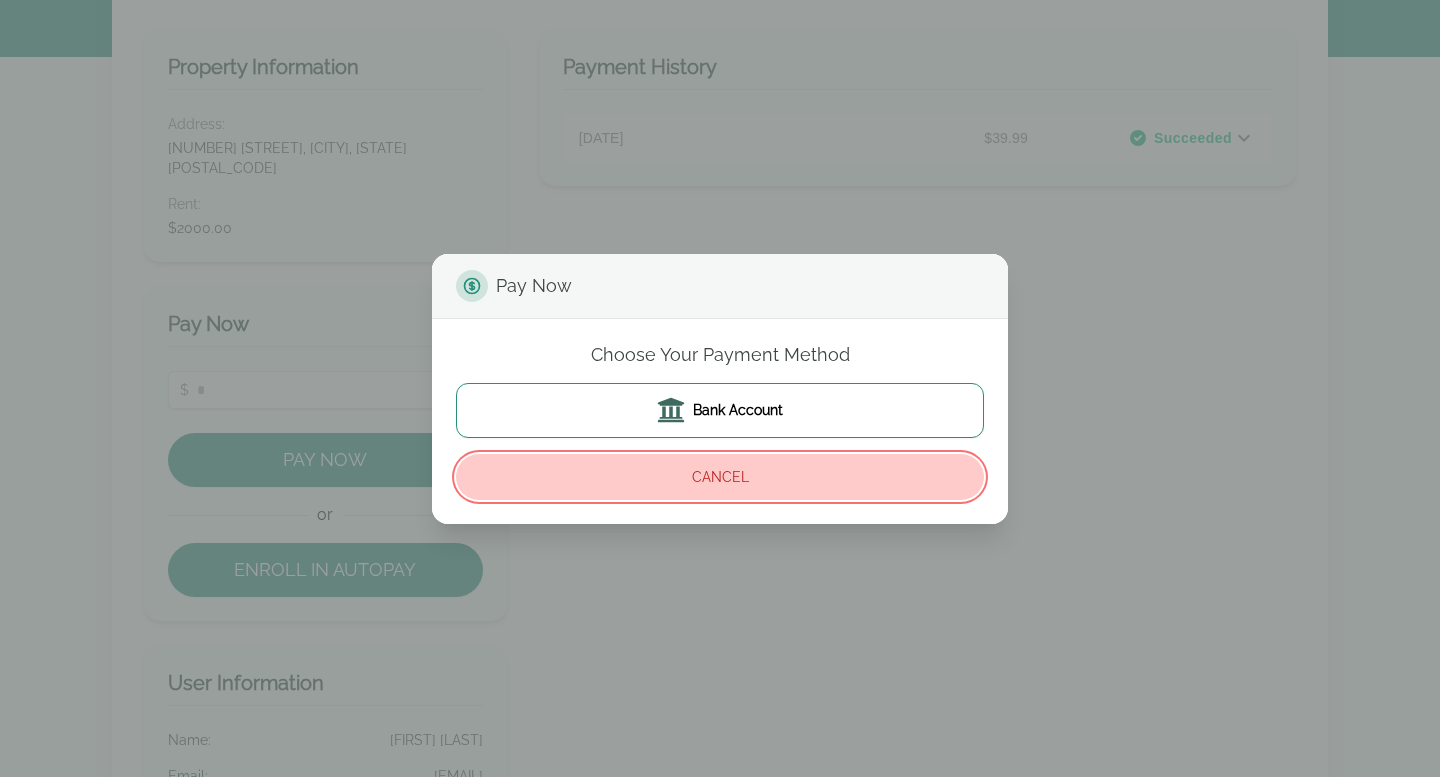 click on "Cancel" at bounding box center [720, 477] 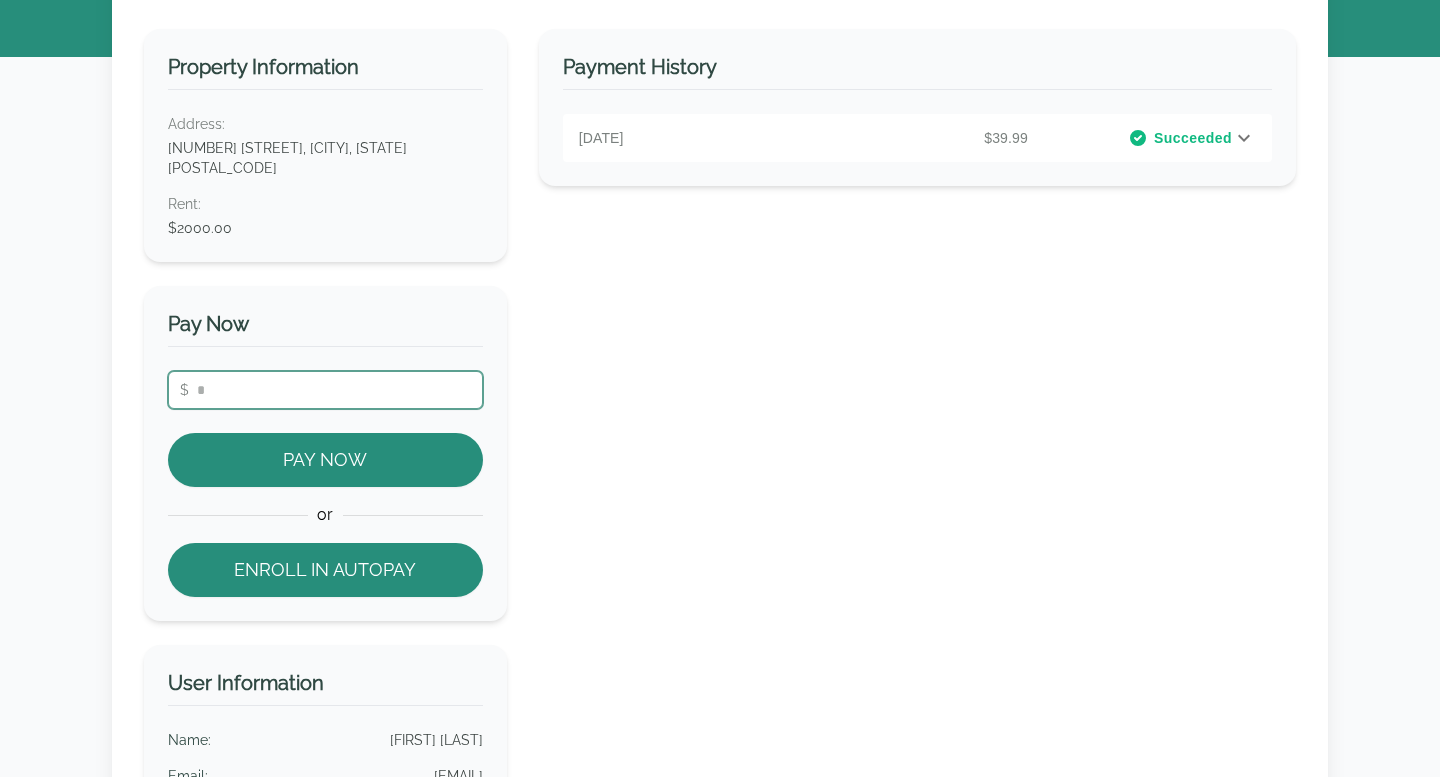 click at bounding box center (325, 390) 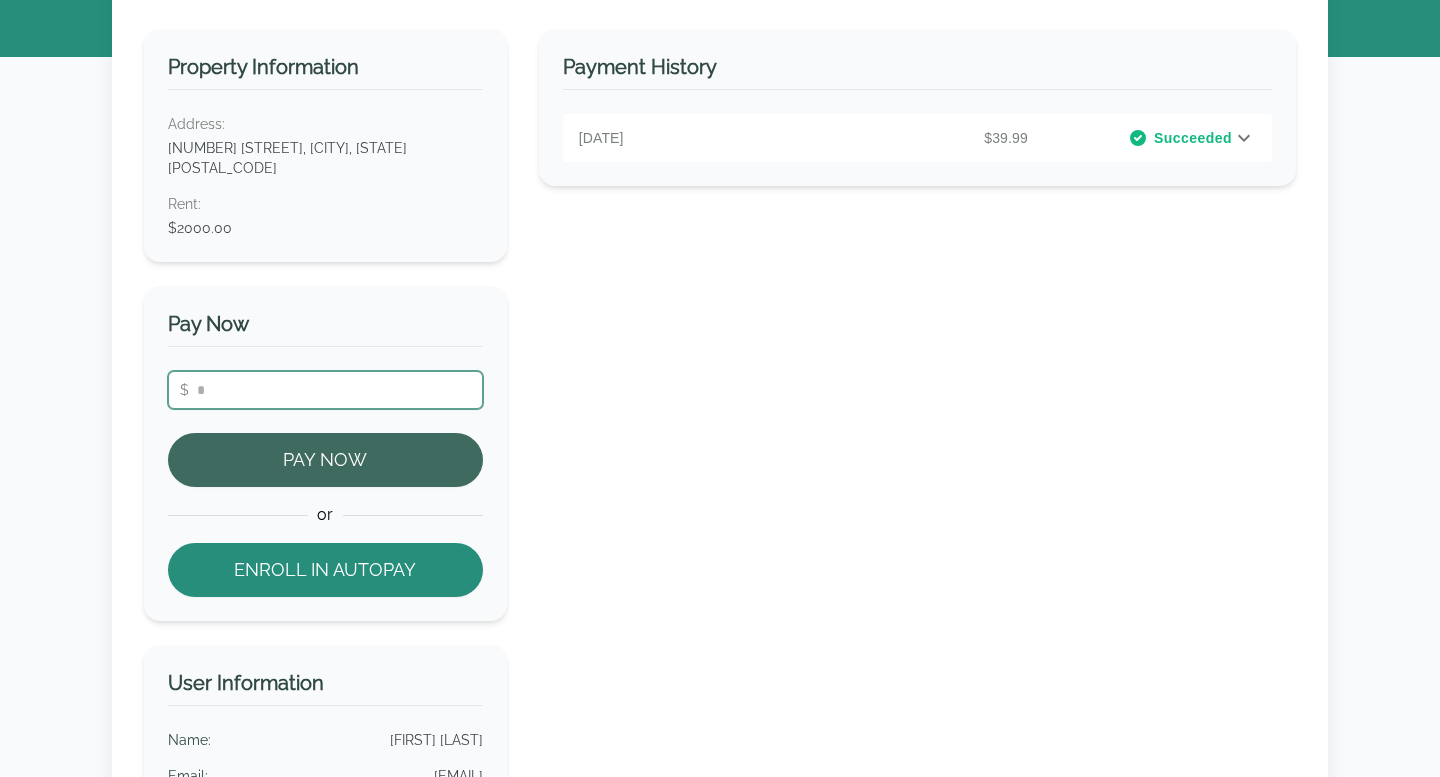 type on "****" 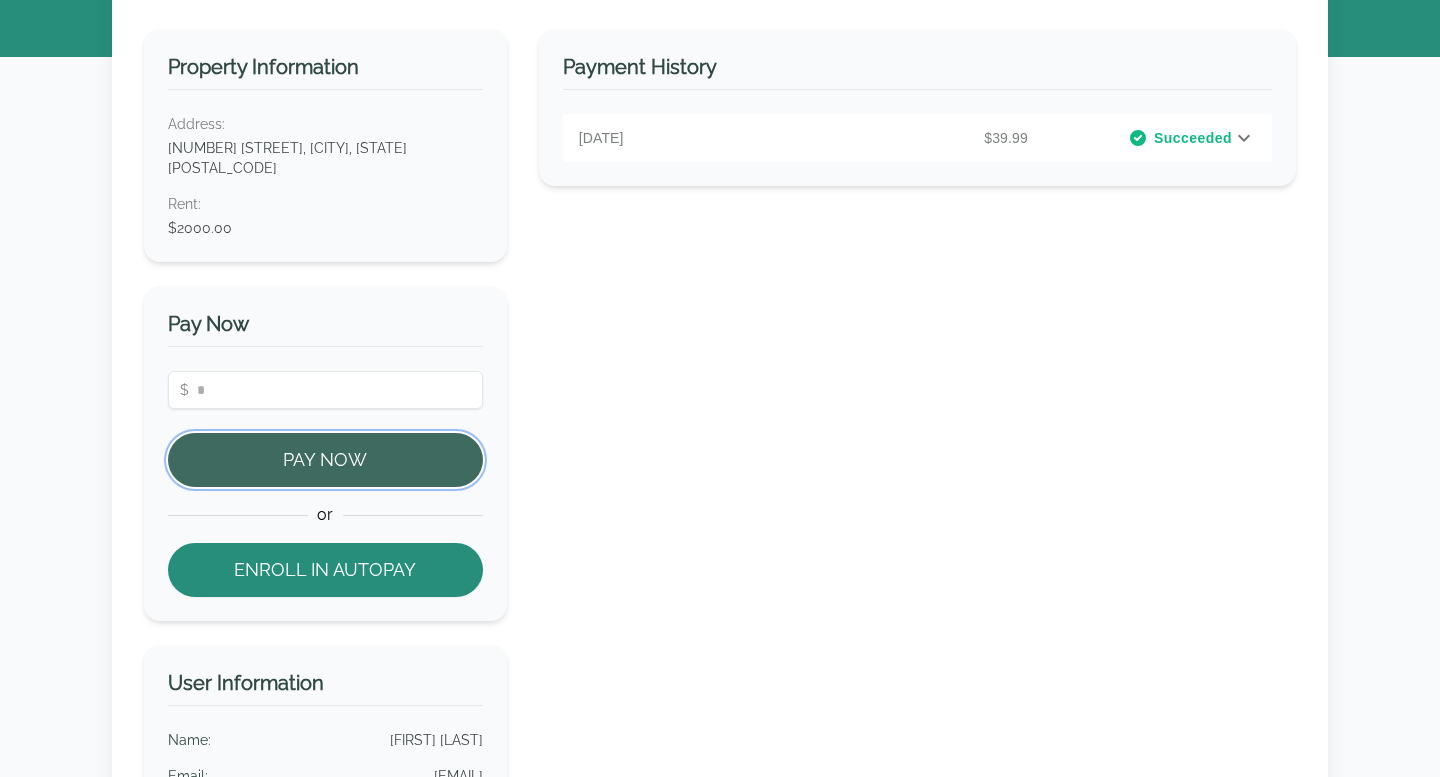 click on "Pay Now" at bounding box center [325, 460] 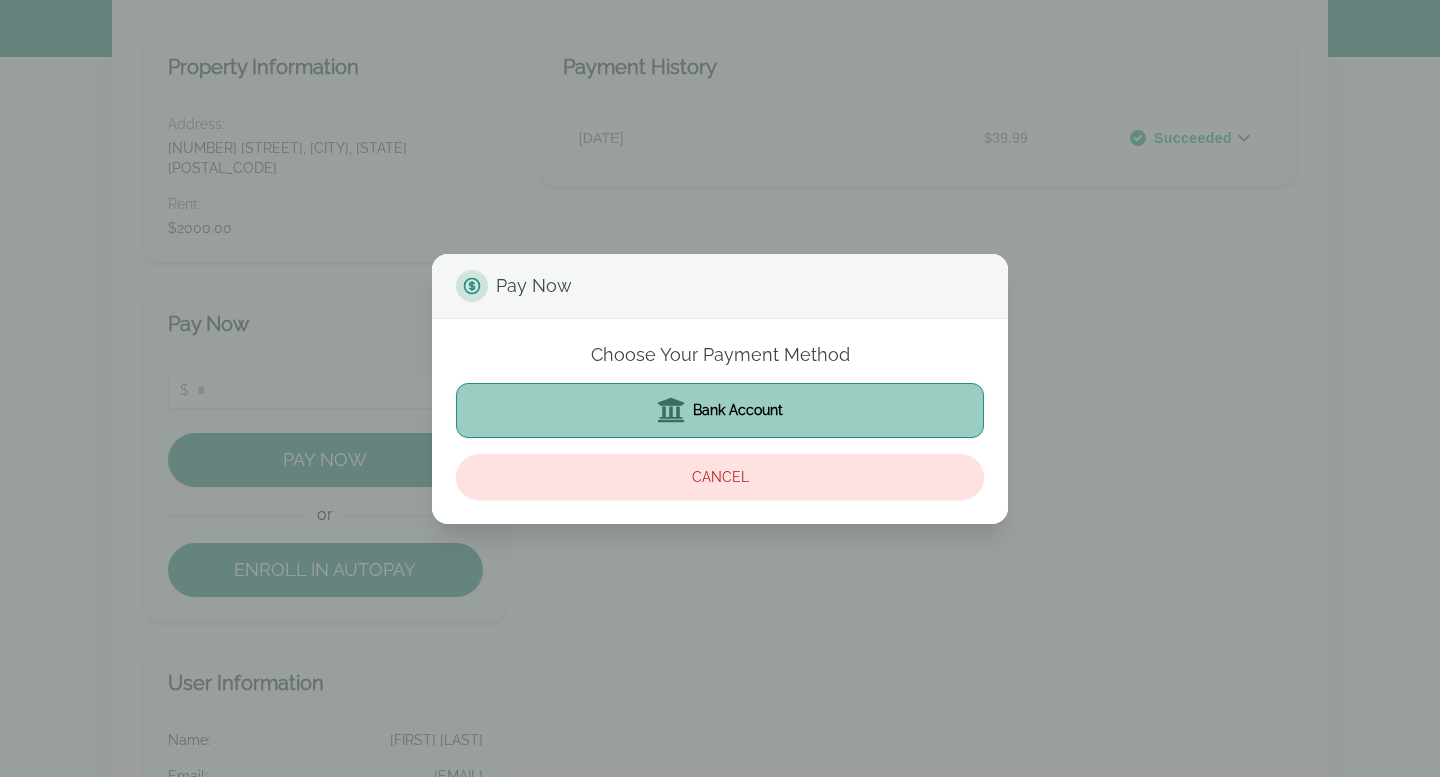click on "Bank Account" at bounding box center (738, 410) 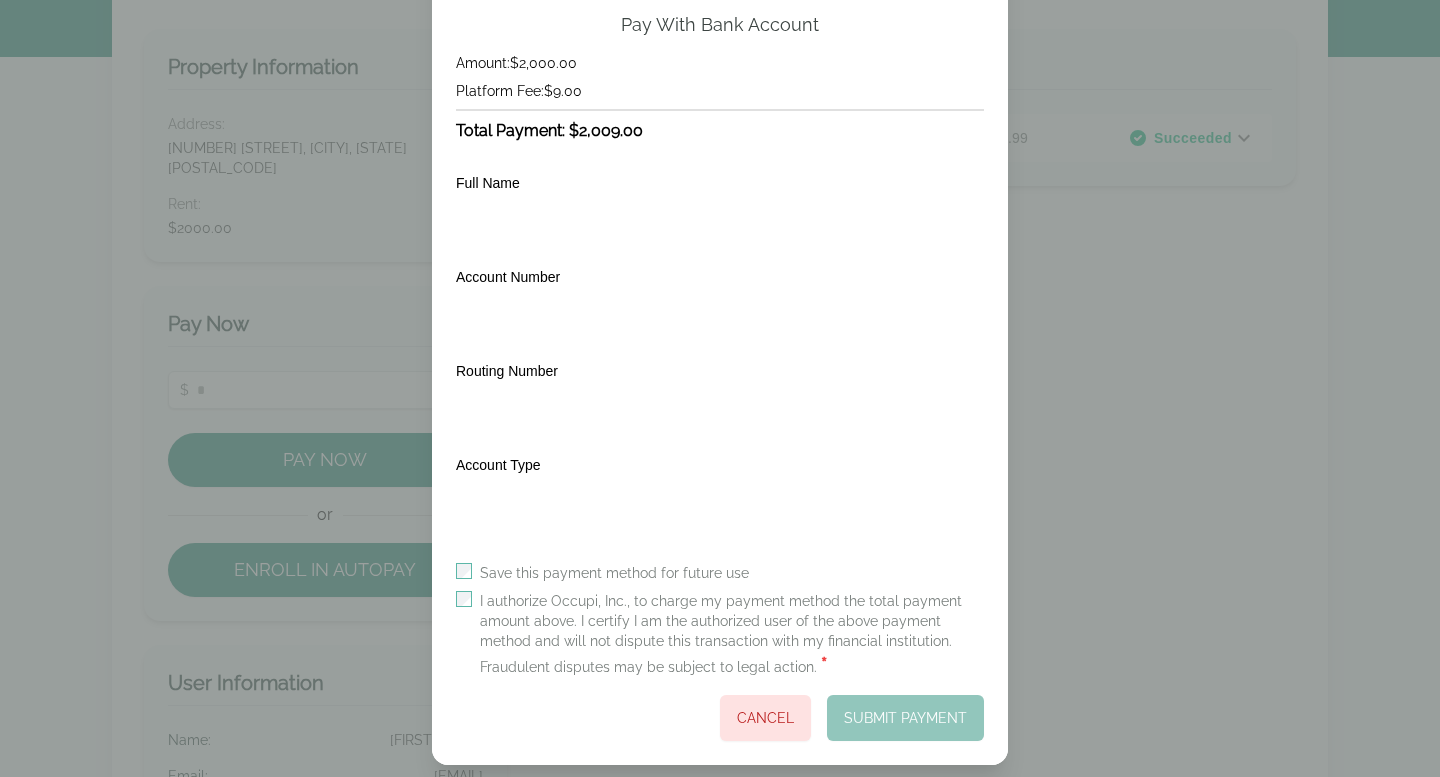 scroll, scrollTop: 154, scrollLeft: 0, axis: vertical 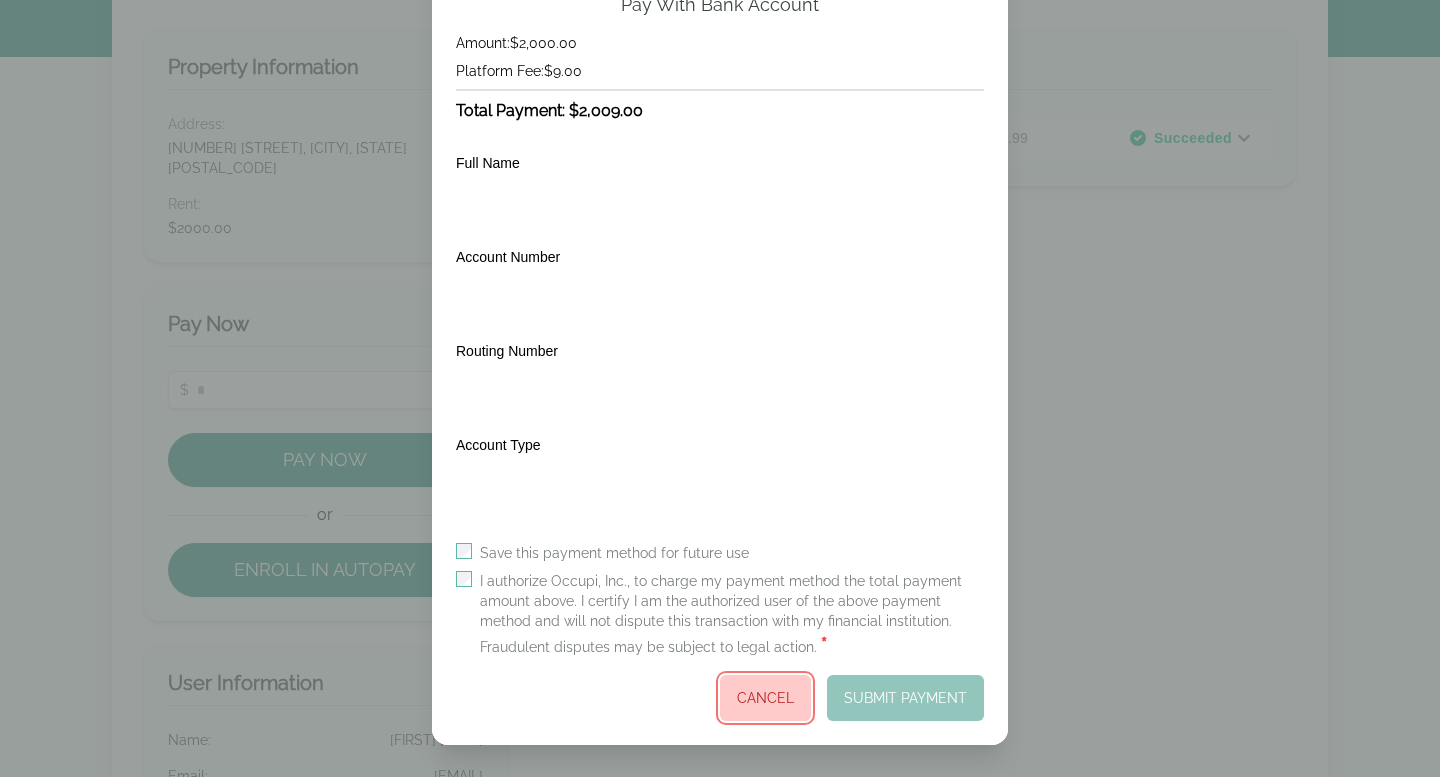 click on "Cancel" at bounding box center [765, 698] 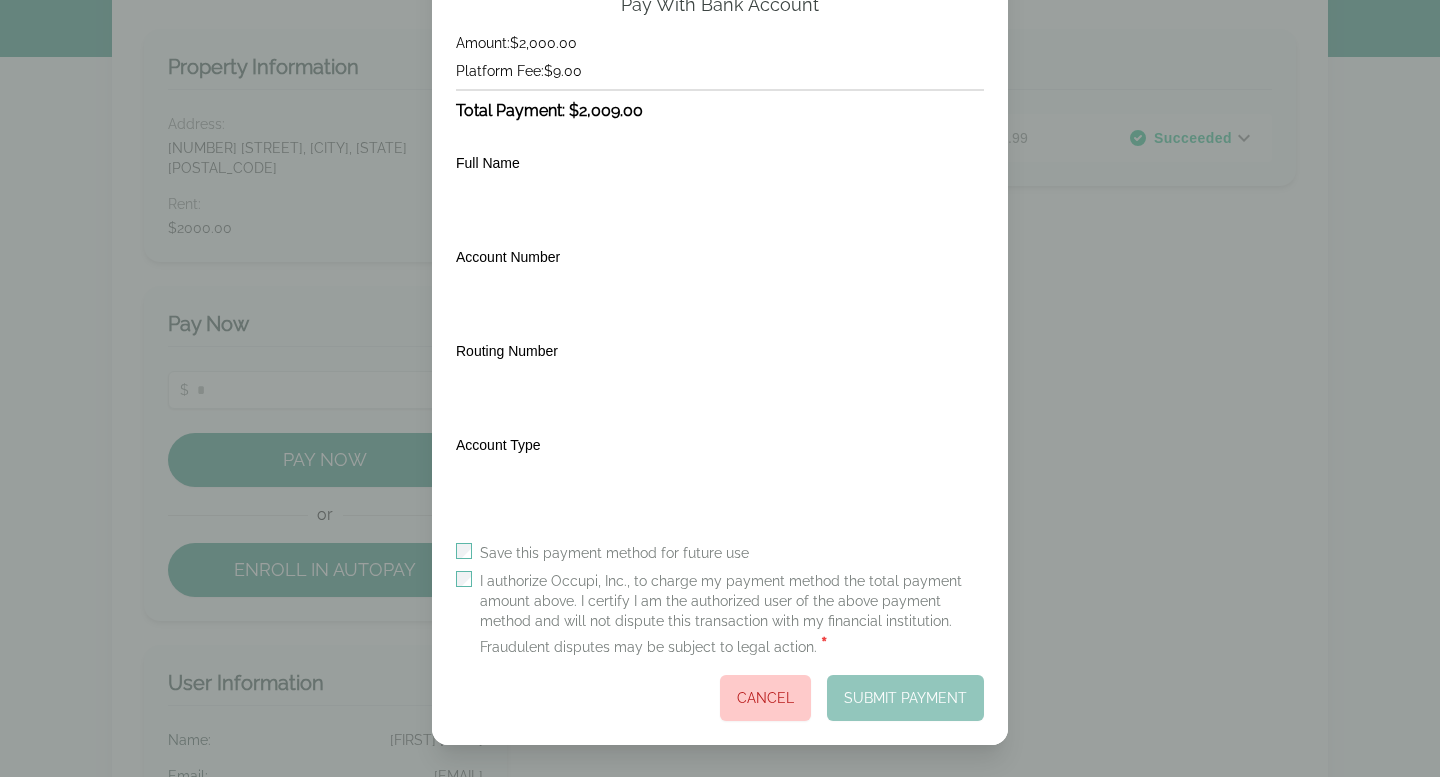 type 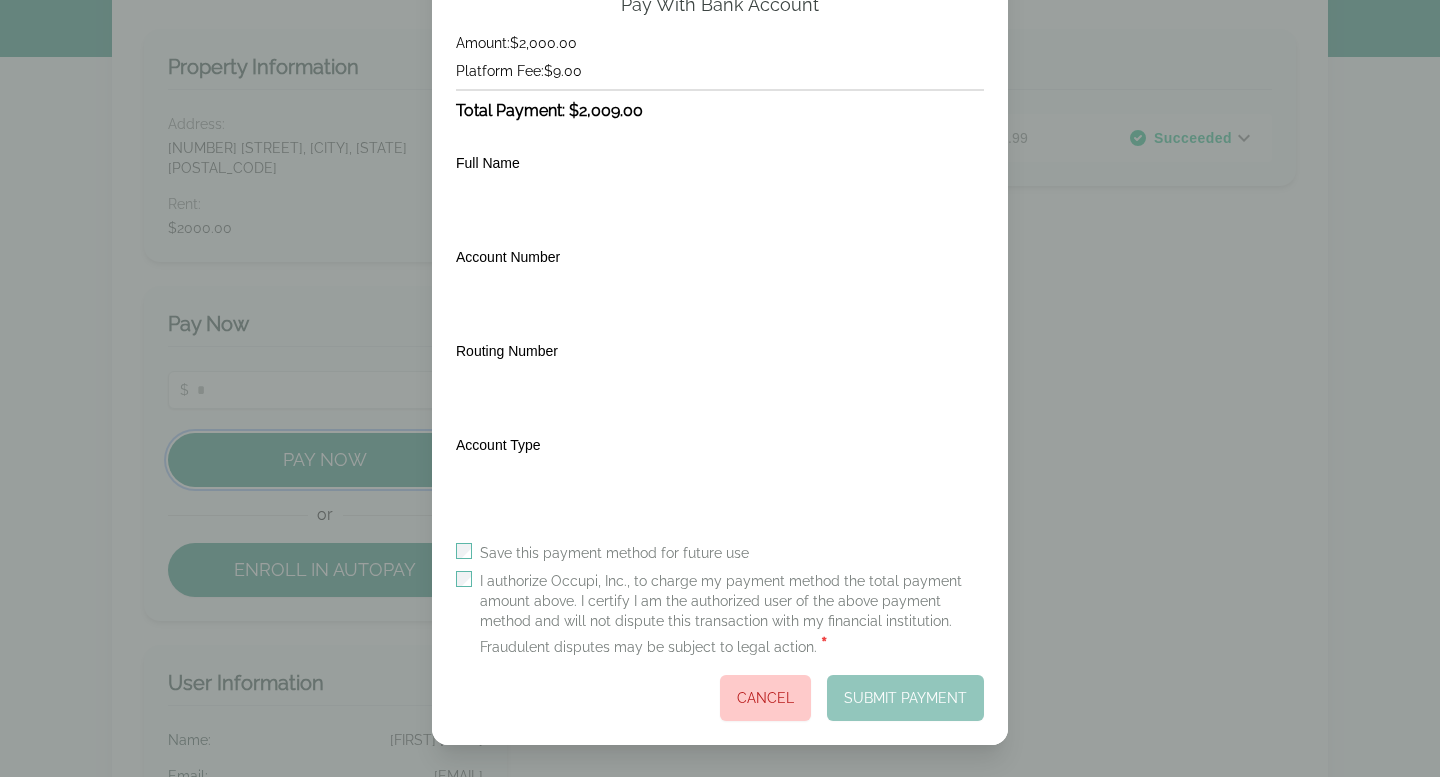 scroll, scrollTop: 0, scrollLeft: 0, axis: both 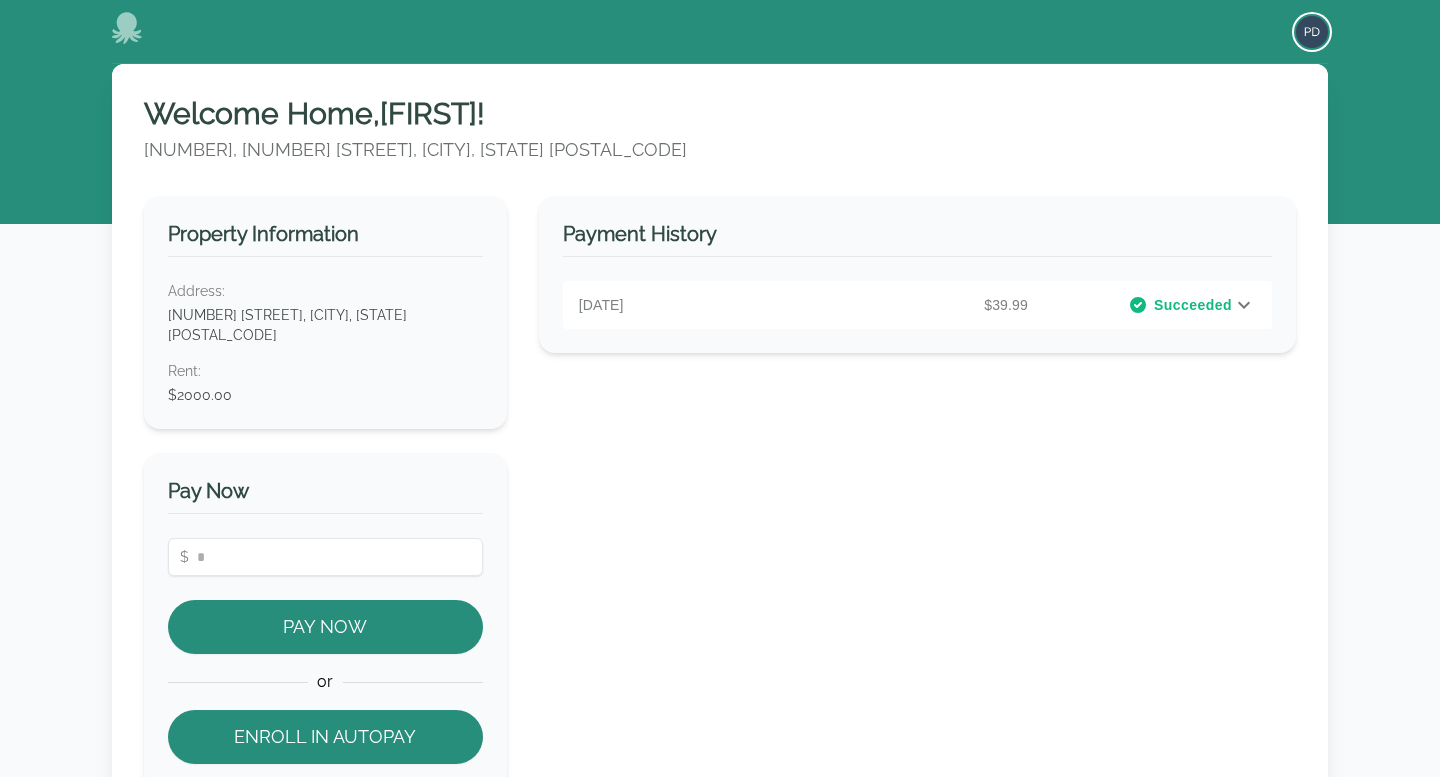 click at bounding box center (1312, 32) 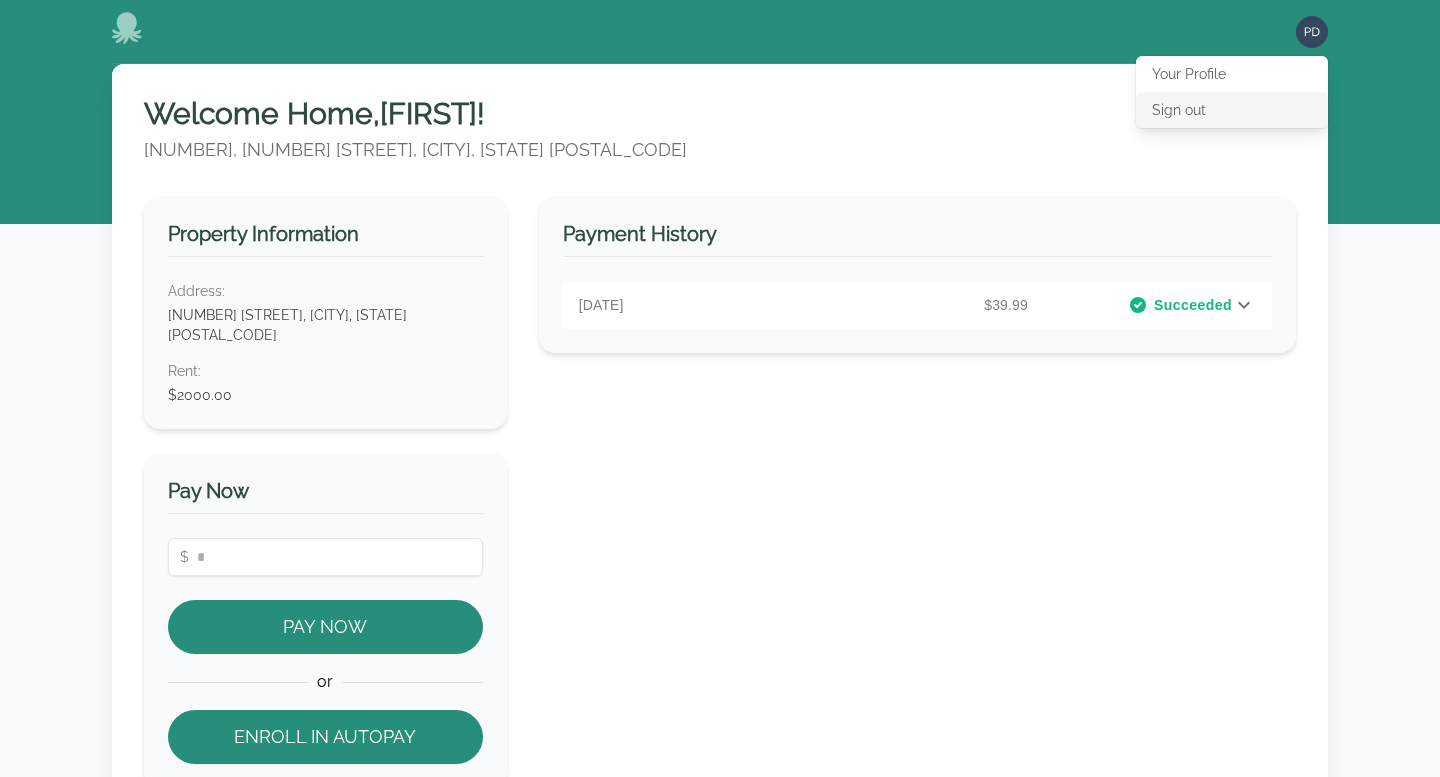 click on "Sign out" at bounding box center [1232, 110] 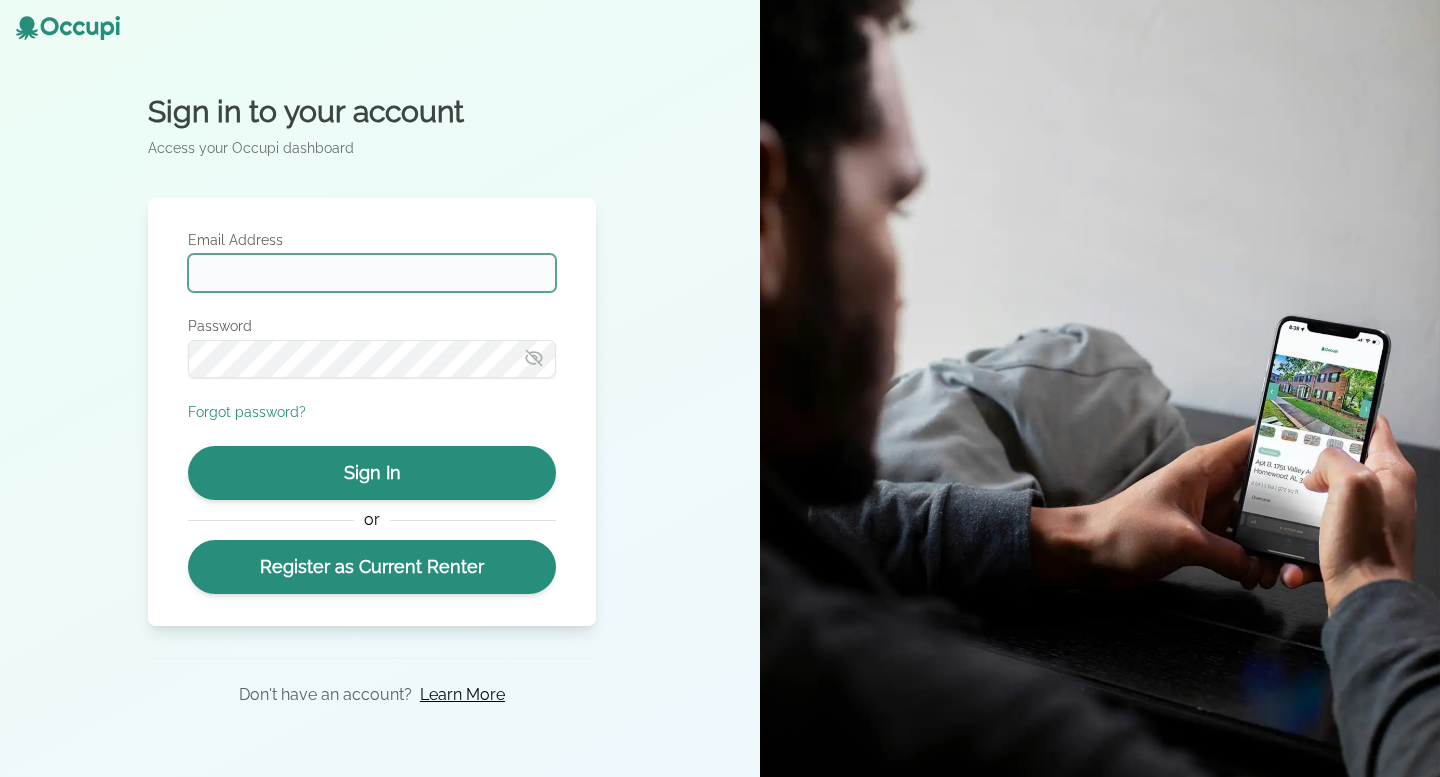 click on "Email Address" at bounding box center (372, 273) 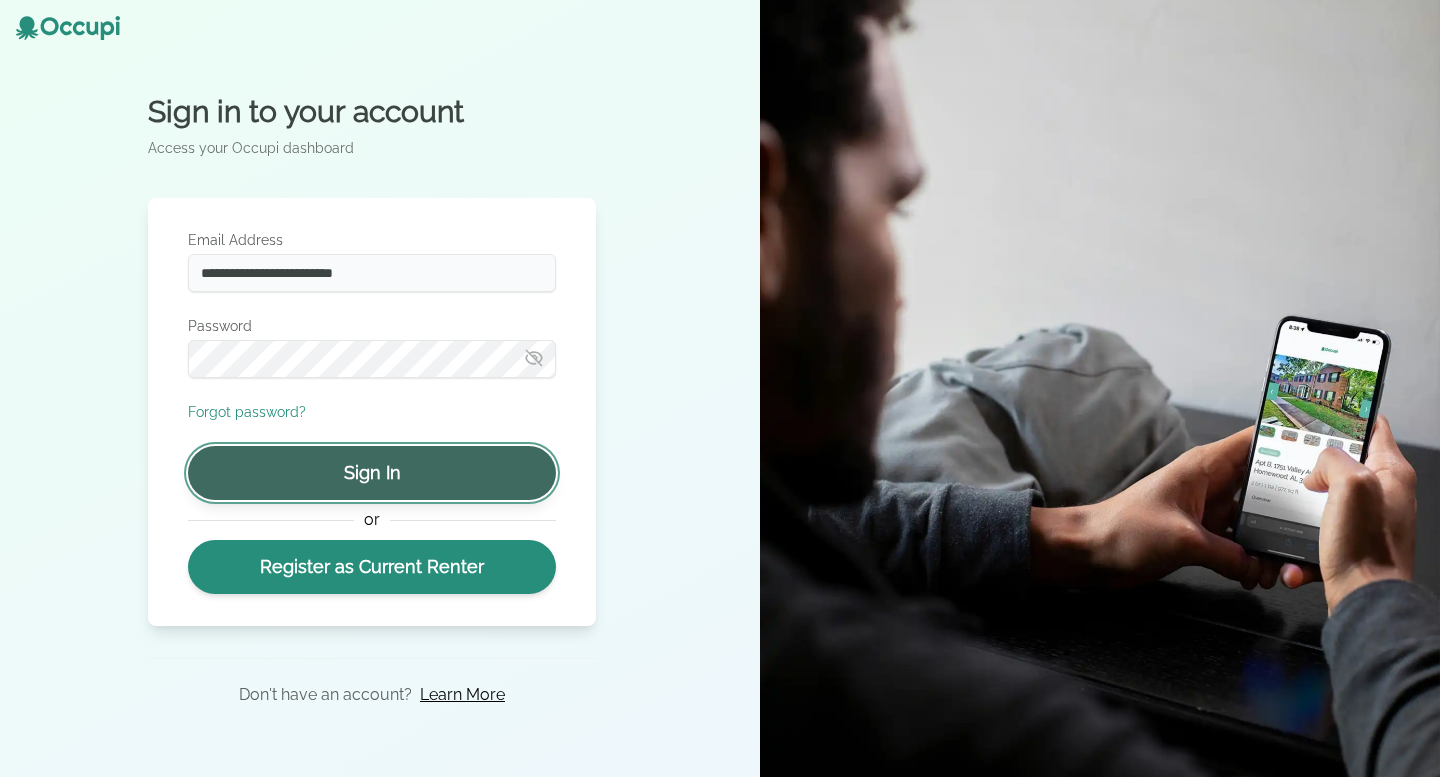 click on "Sign In" at bounding box center (372, 473) 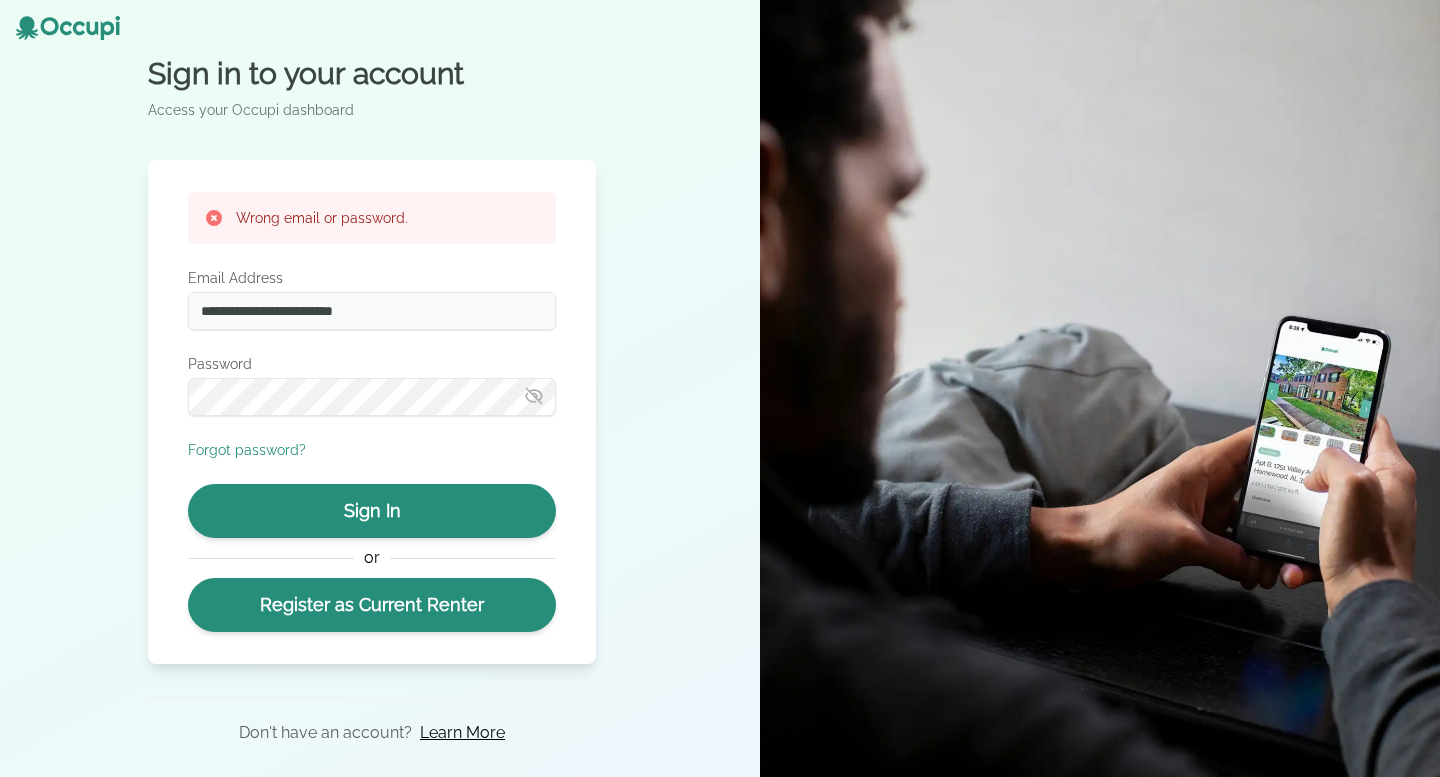 click on "**********" at bounding box center [372, 311] 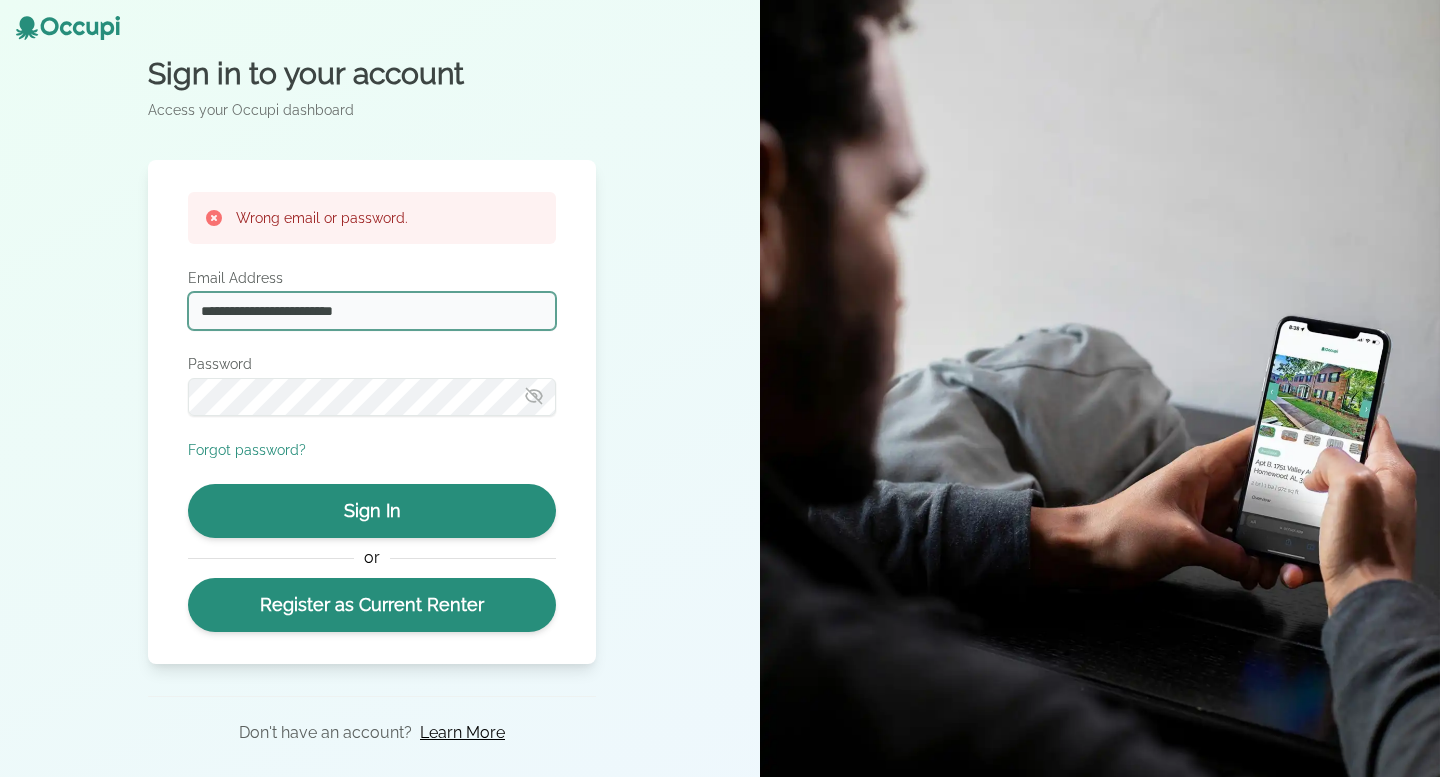 click on "**********" at bounding box center (372, 311) 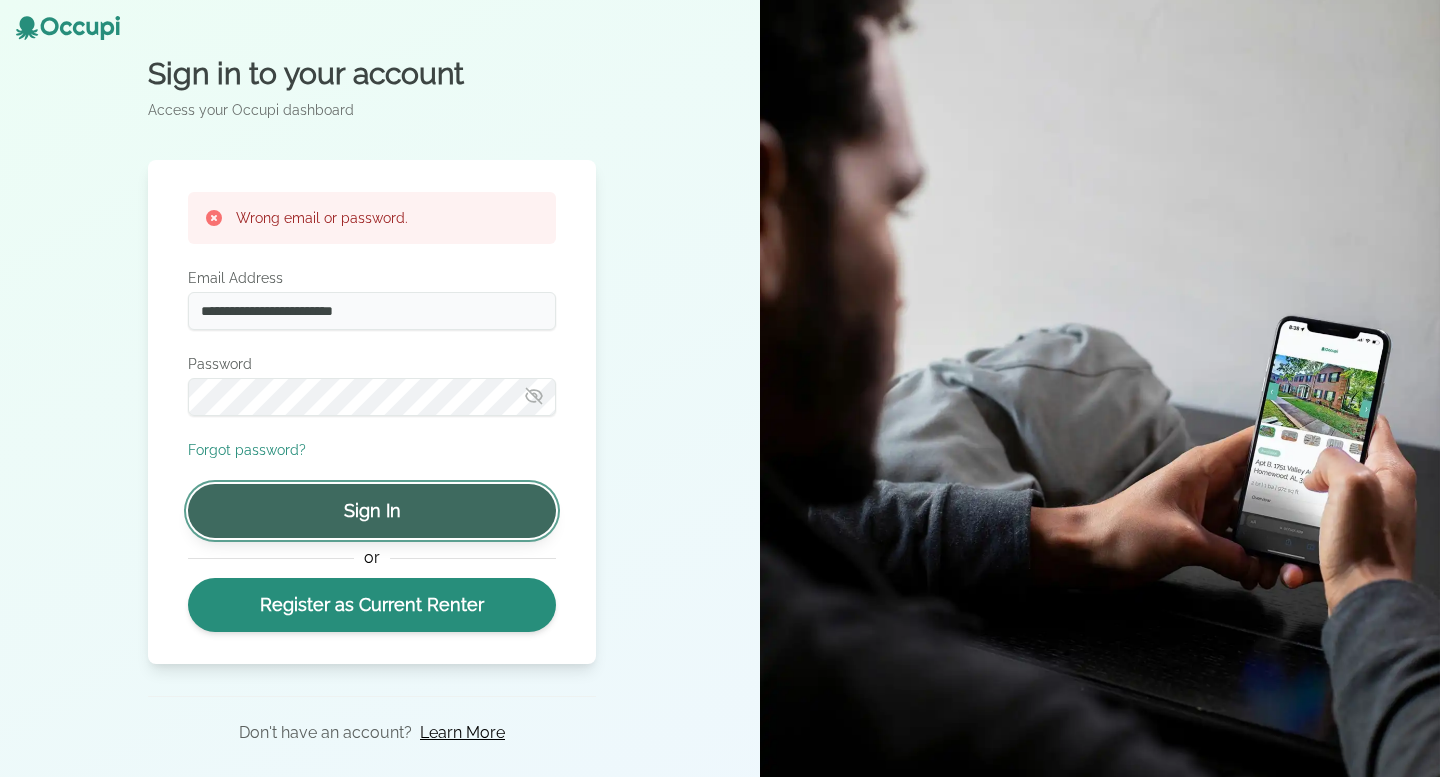 click on "Sign In" at bounding box center (372, 511) 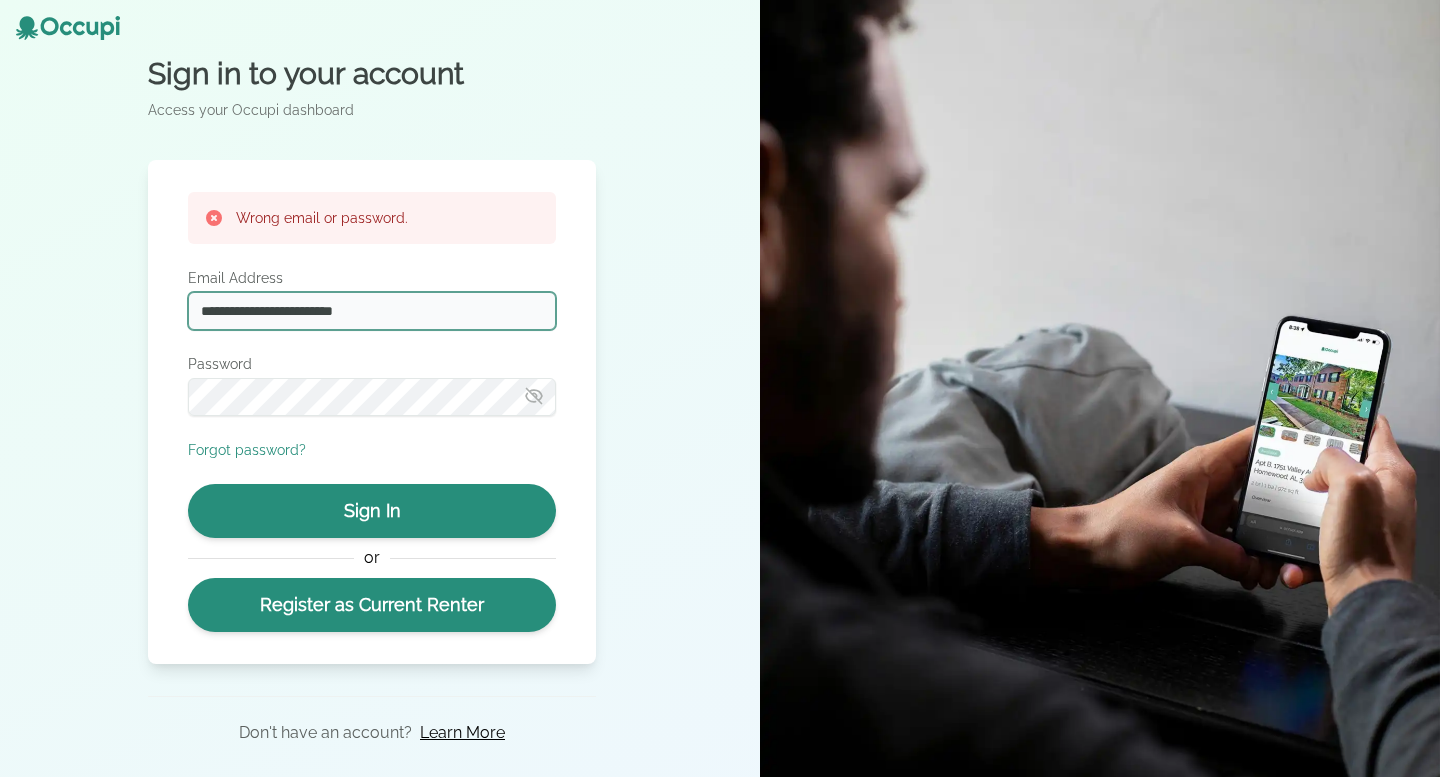 click on "**********" at bounding box center (372, 311) 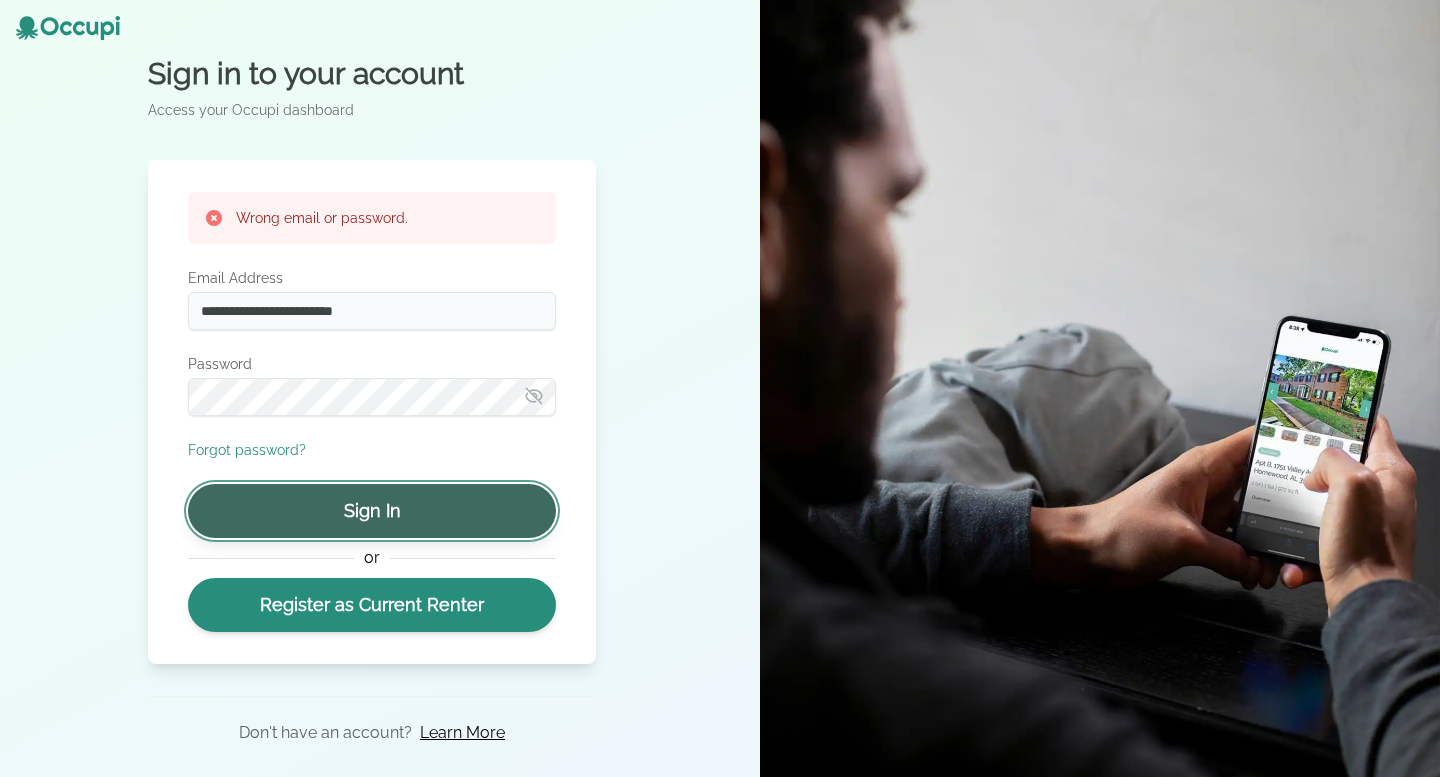 click on "Sign In" at bounding box center [372, 511] 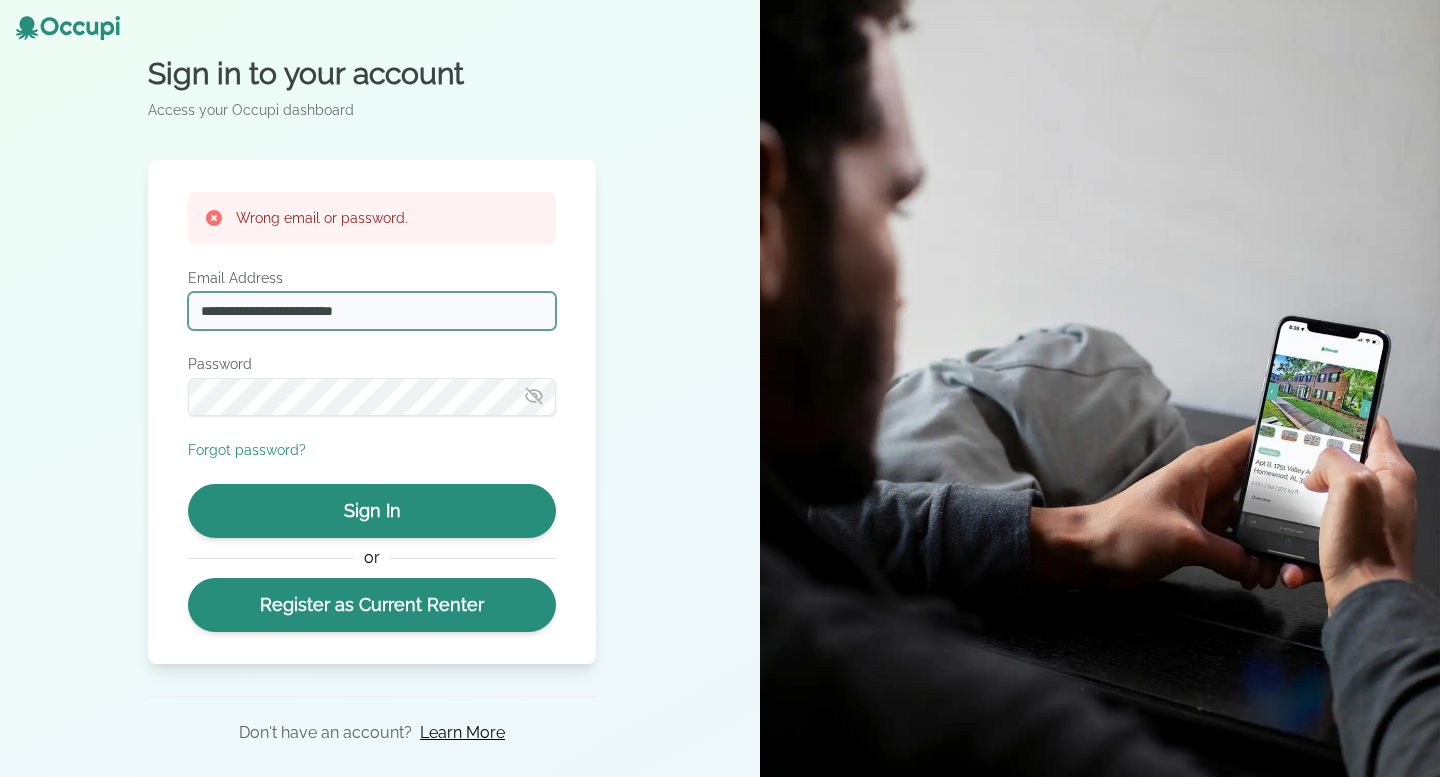 click on "**********" at bounding box center (372, 311) 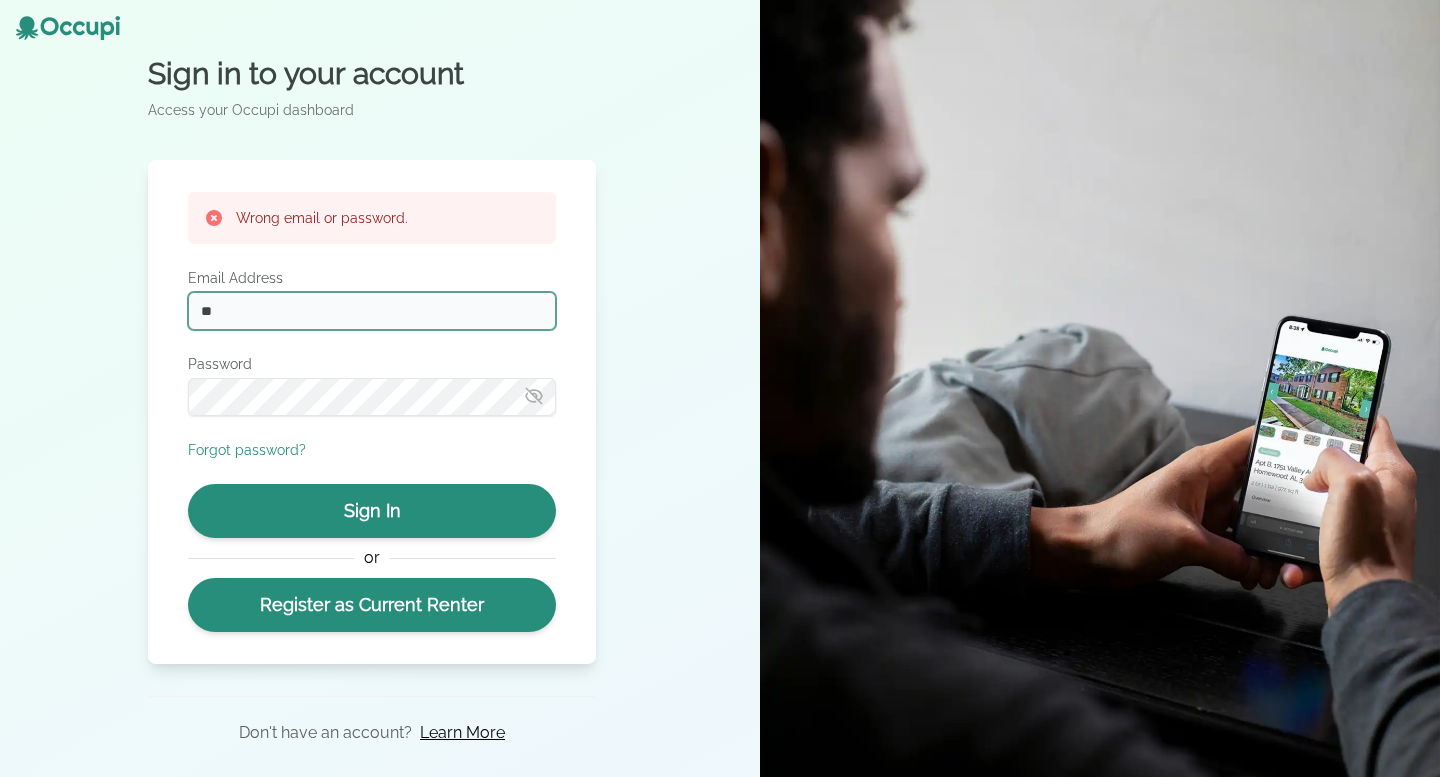 type on "*" 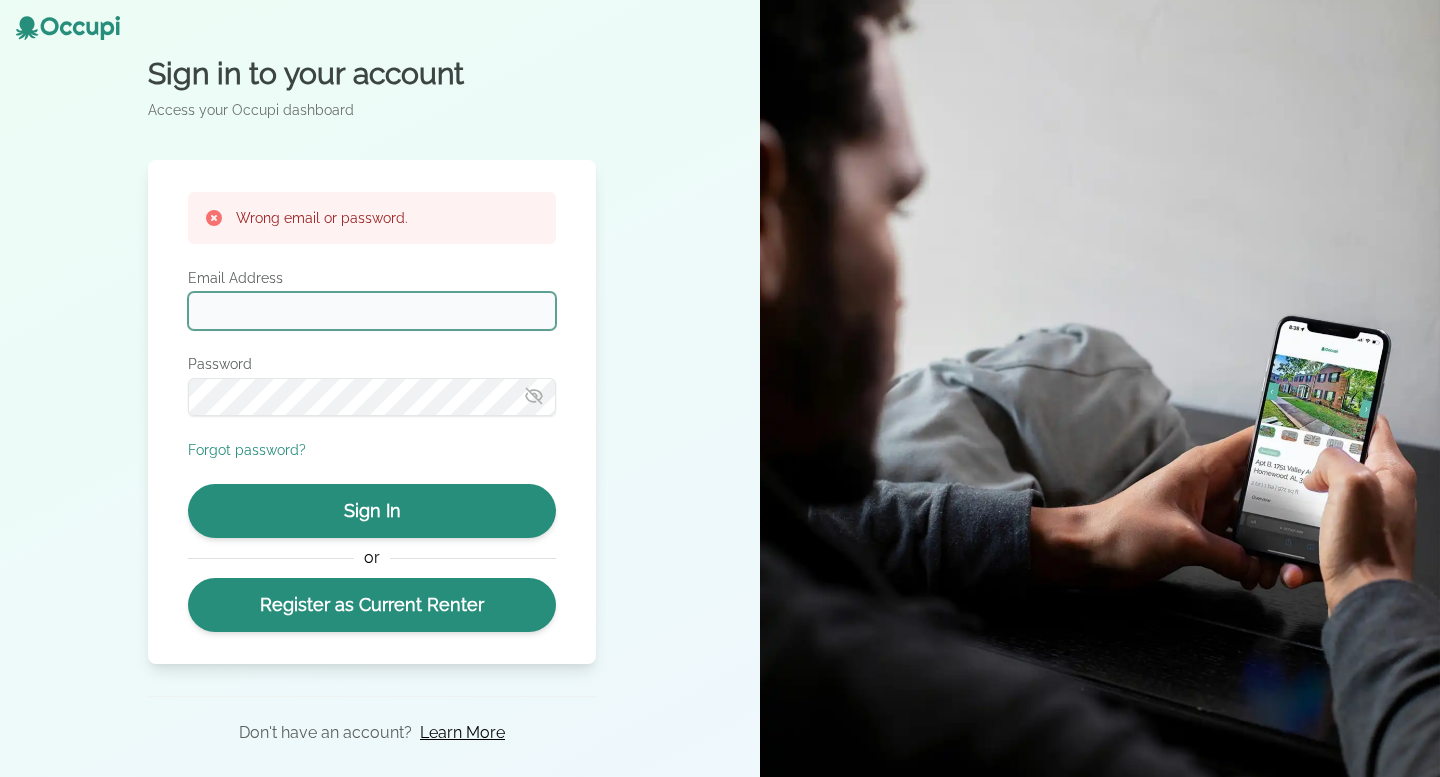 type on "**********" 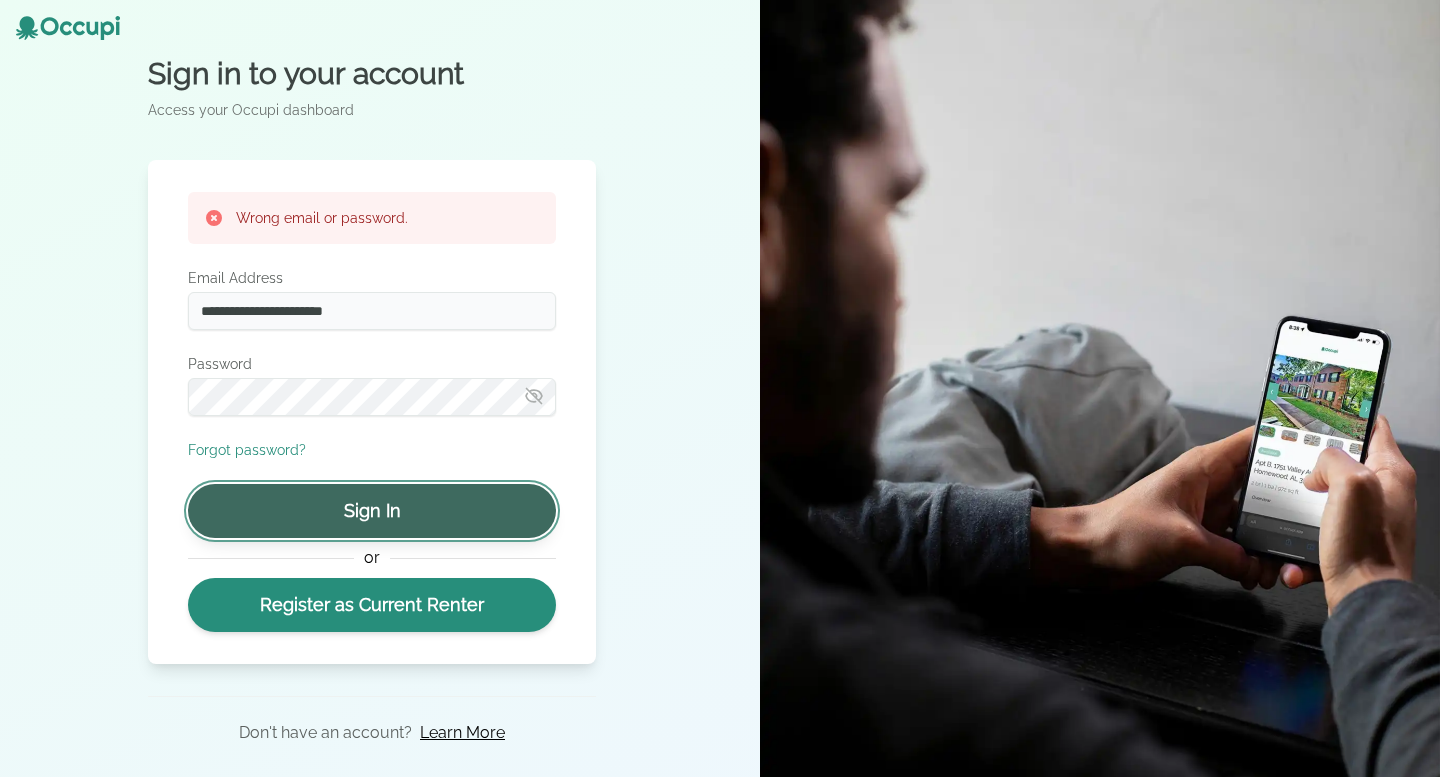 click on "Sign In" at bounding box center [372, 511] 